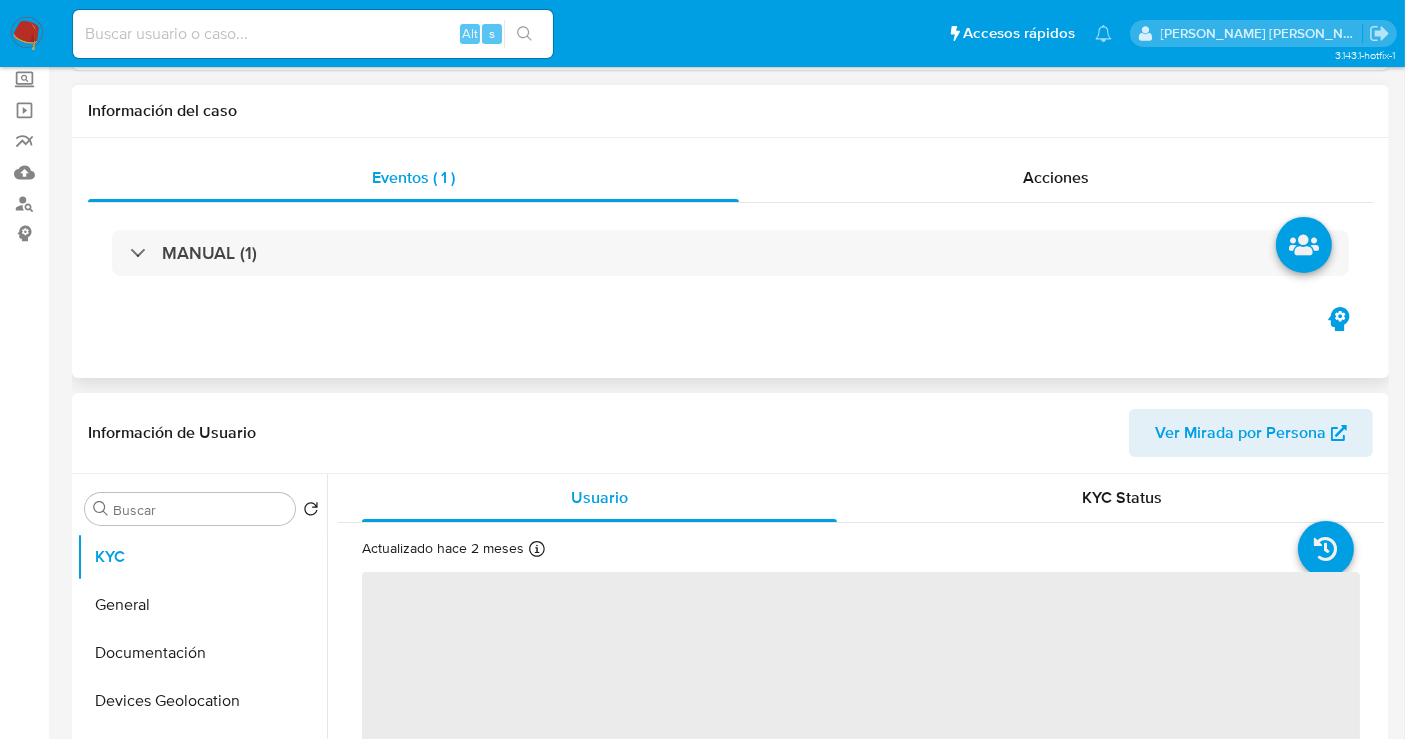 scroll, scrollTop: 222, scrollLeft: 0, axis: vertical 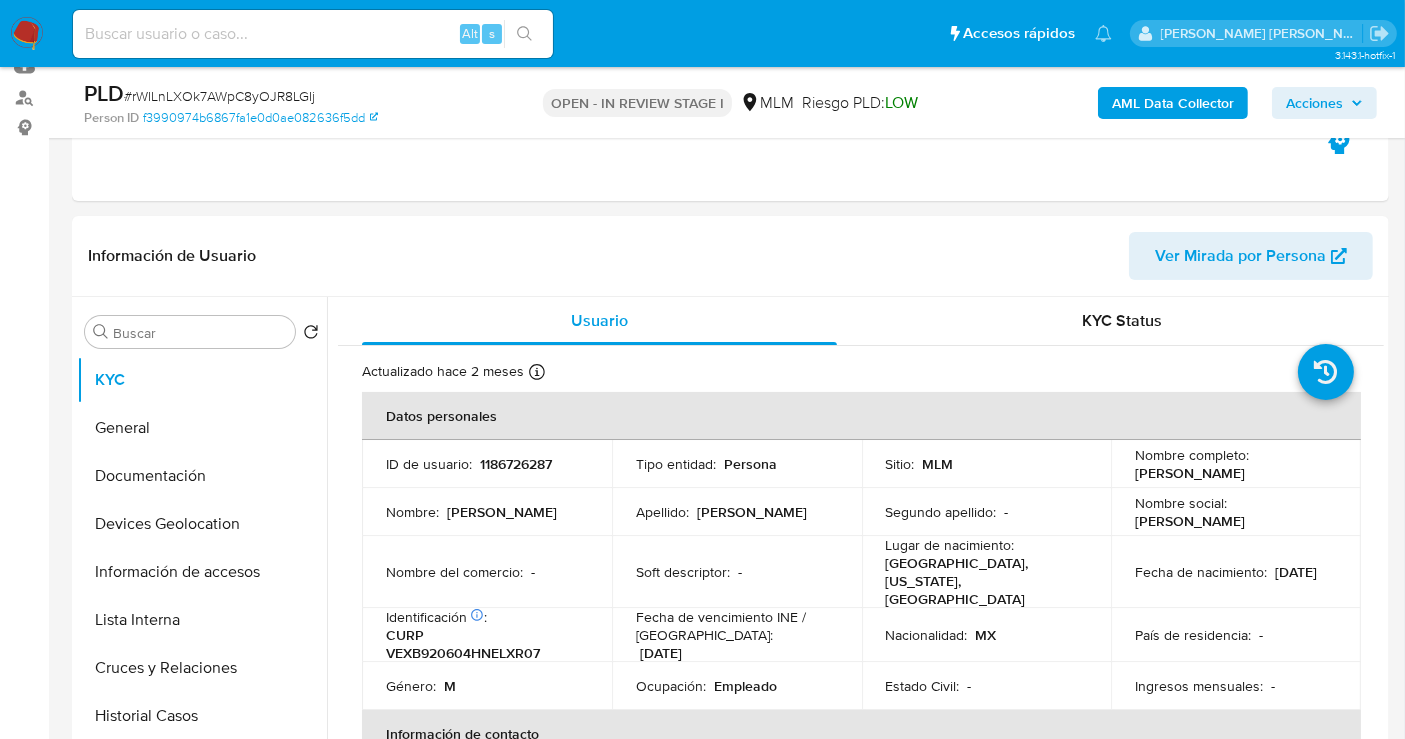 select on "10" 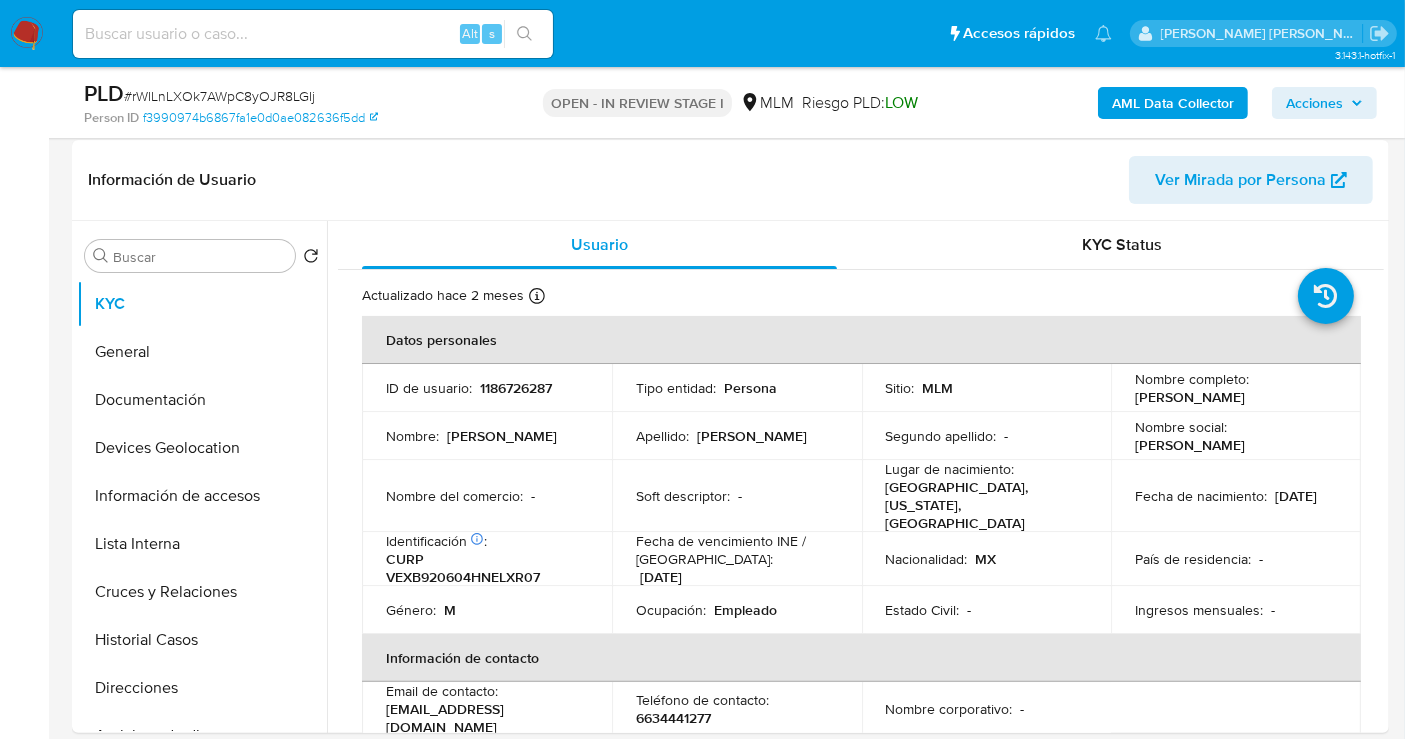 scroll, scrollTop: 333, scrollLeft: 0, axis: vertical 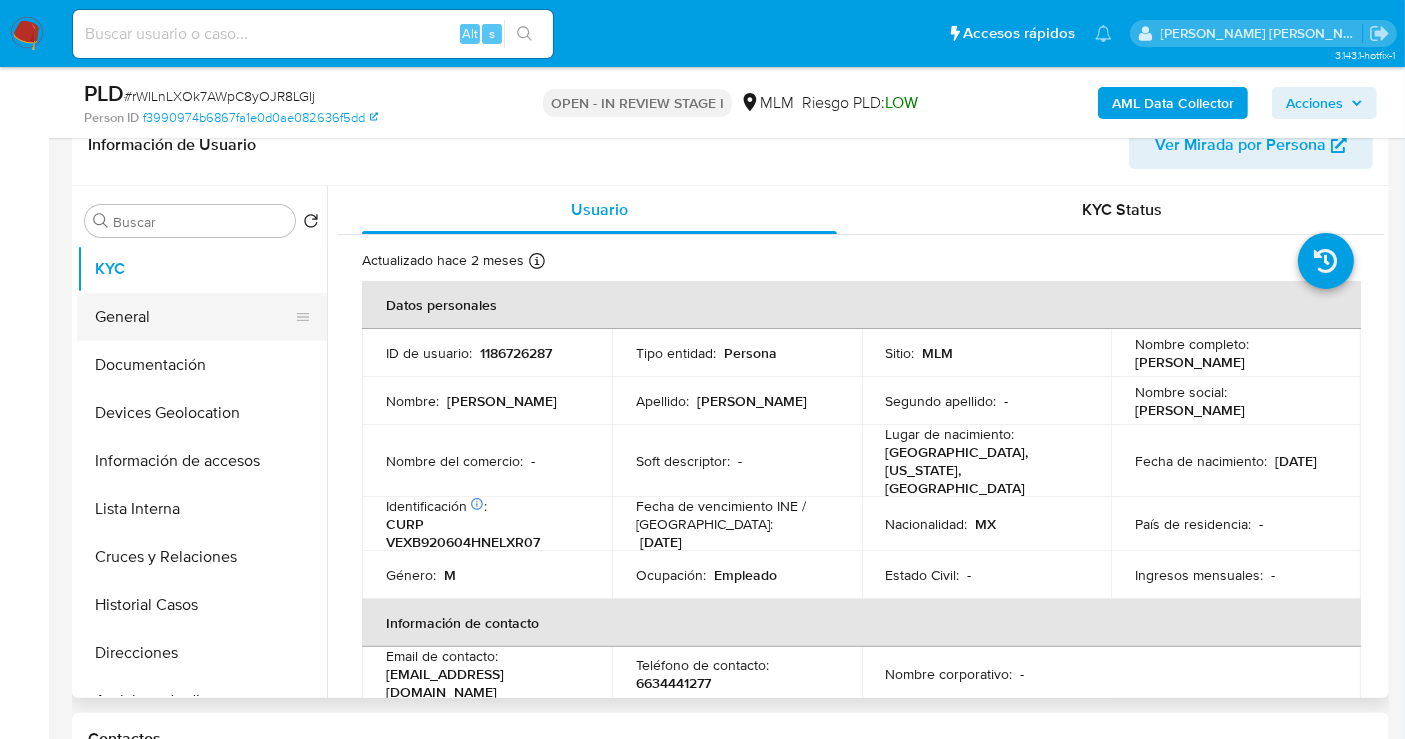 click on "General" at bounding box center (194, 317) 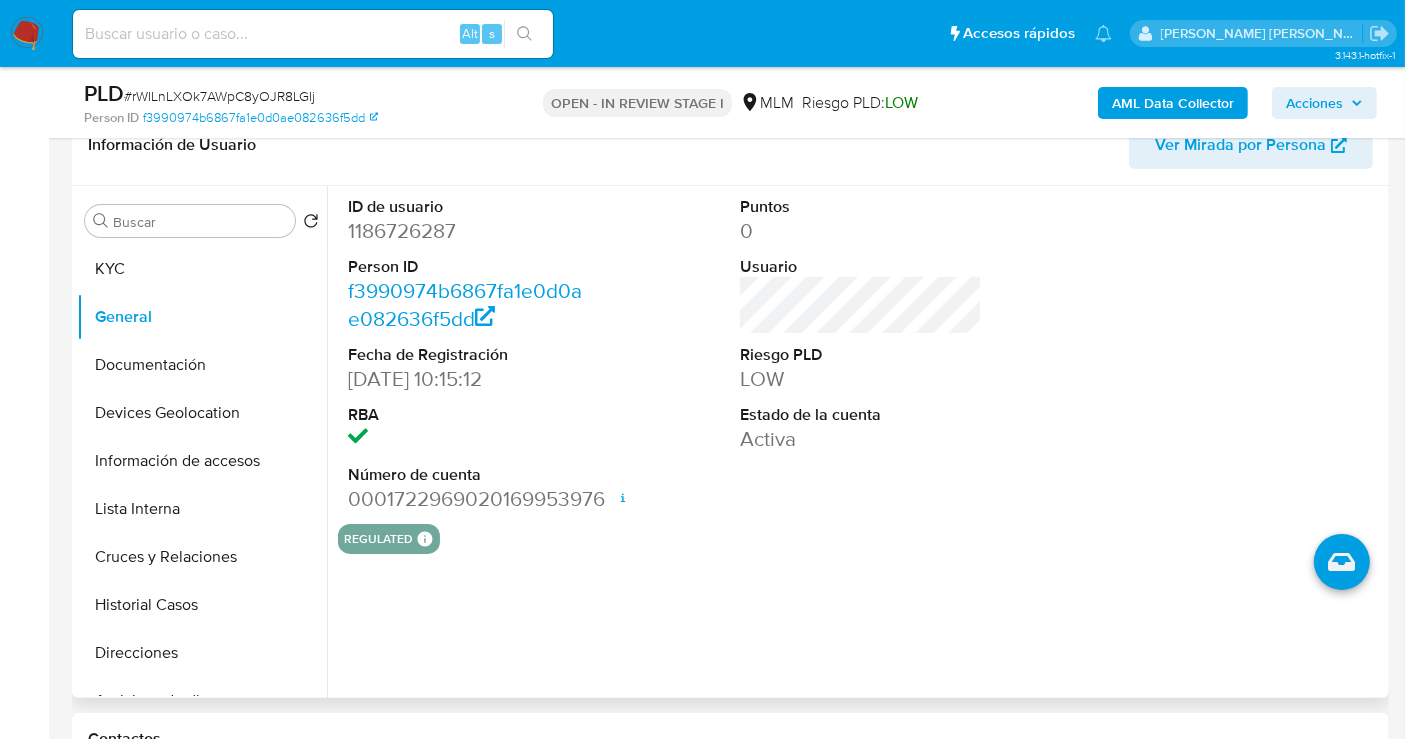 type 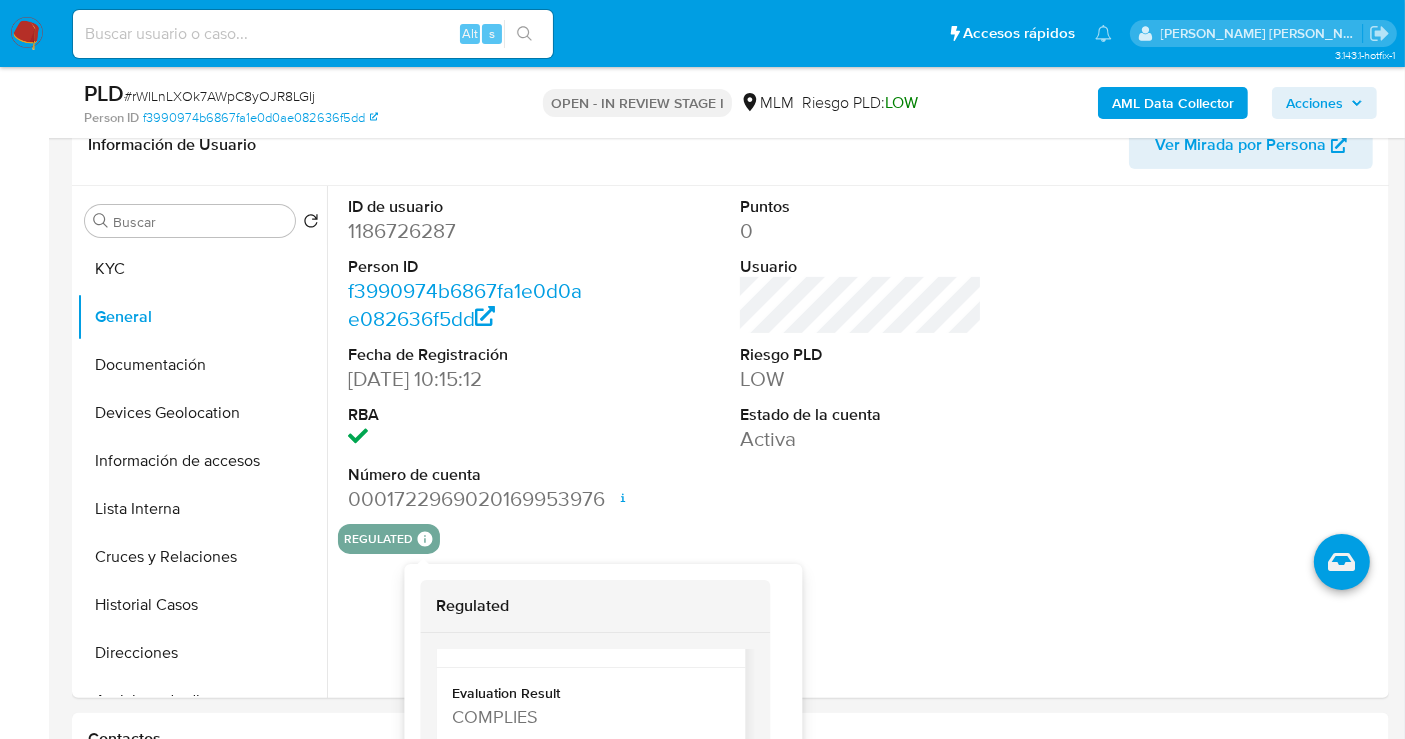 scroll, scrollTop: 97, scrollLeft: 0, axis: vertical 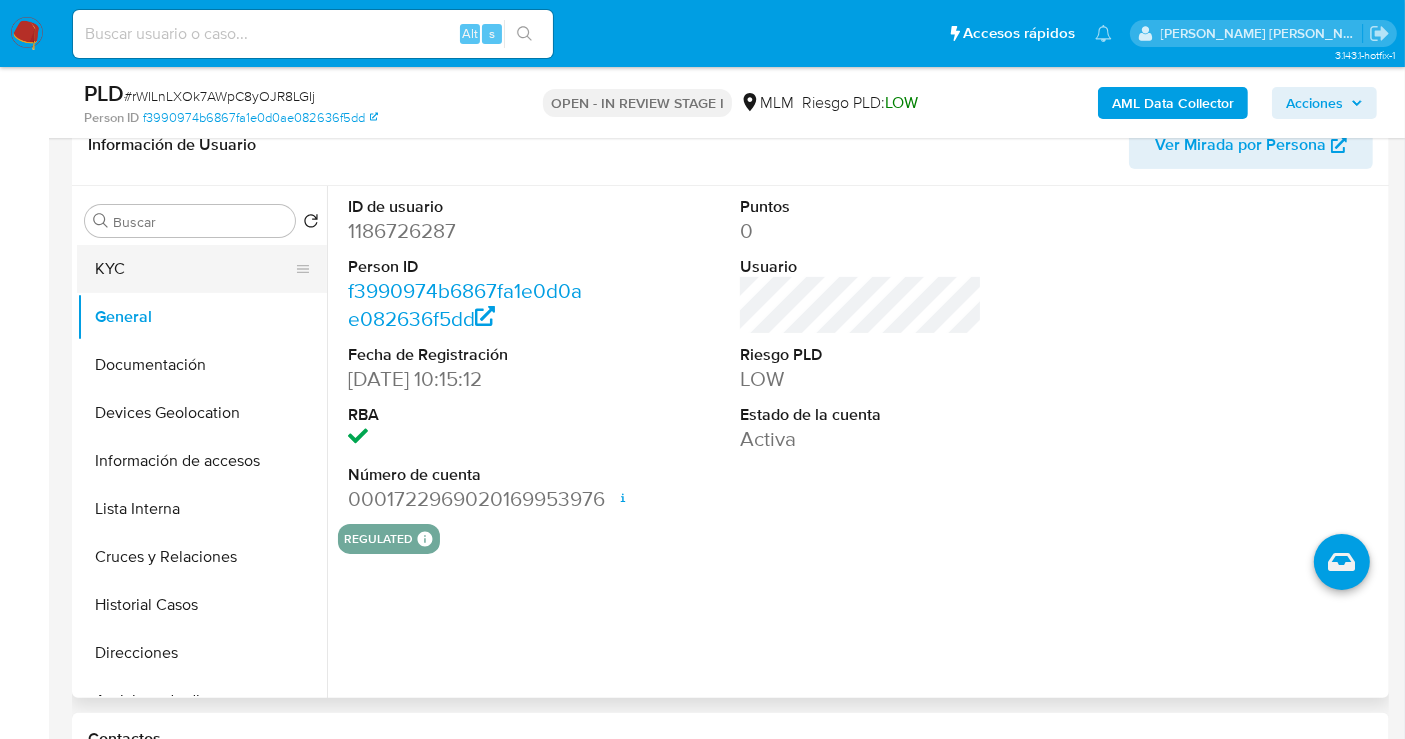 click on "KYC" at bounding box center [194, 269] 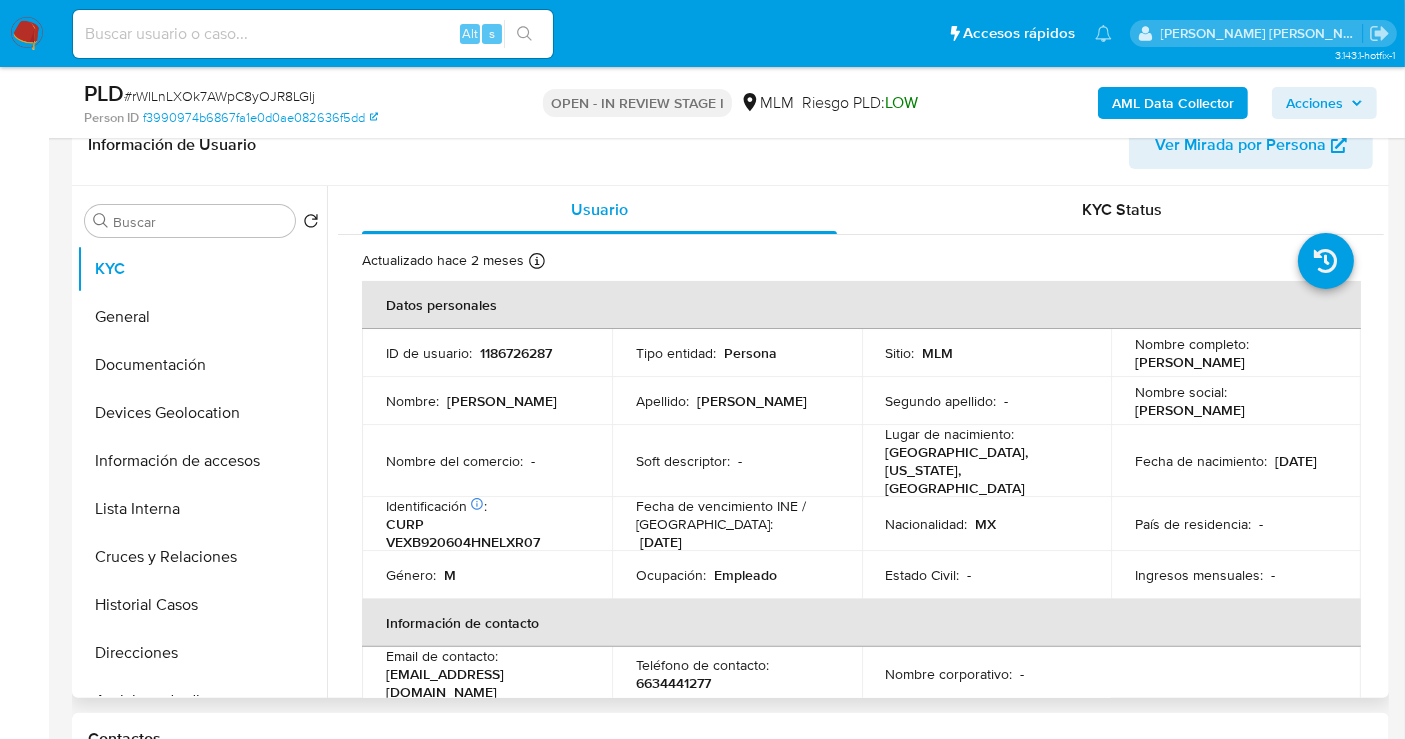 type 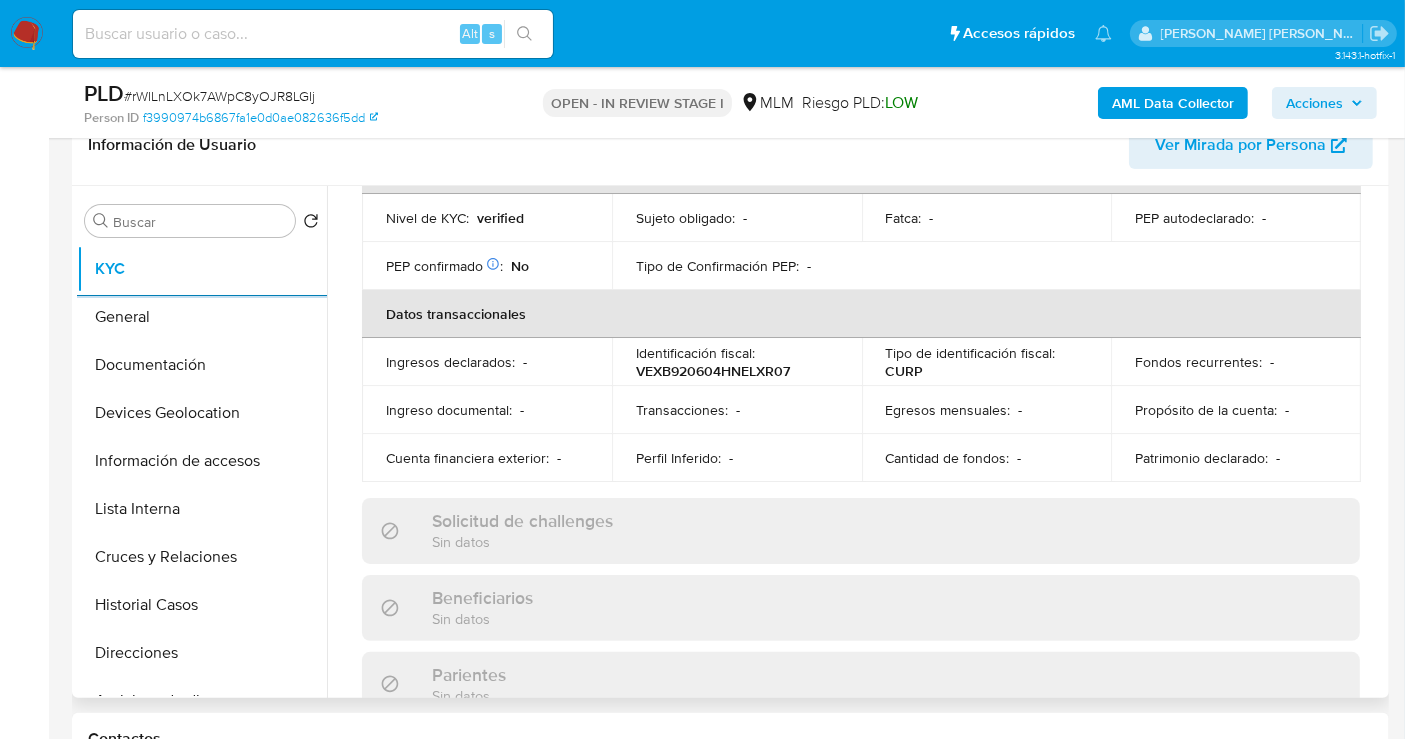 scroll, scrollTop: 444, scrollLeft: 0, axis: vertical 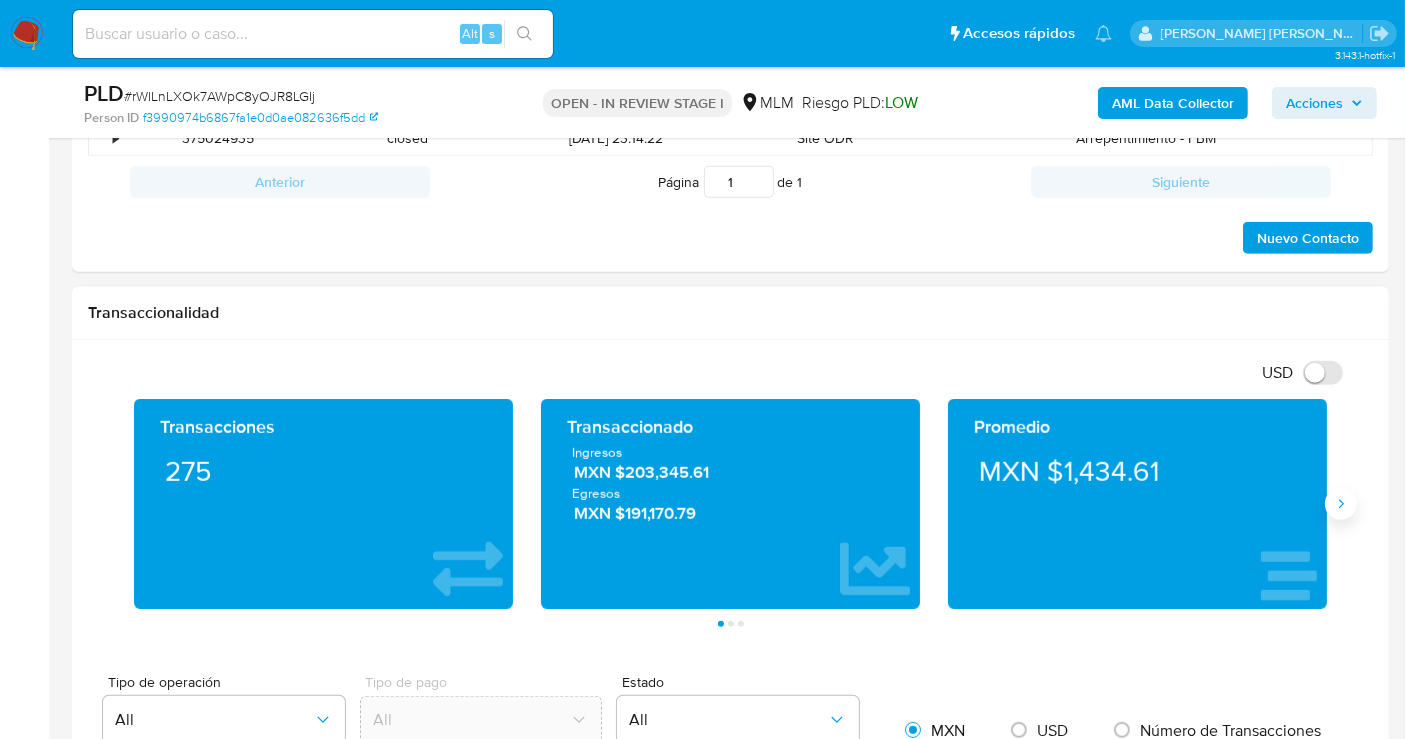 click at bounding box center (1341, 504) 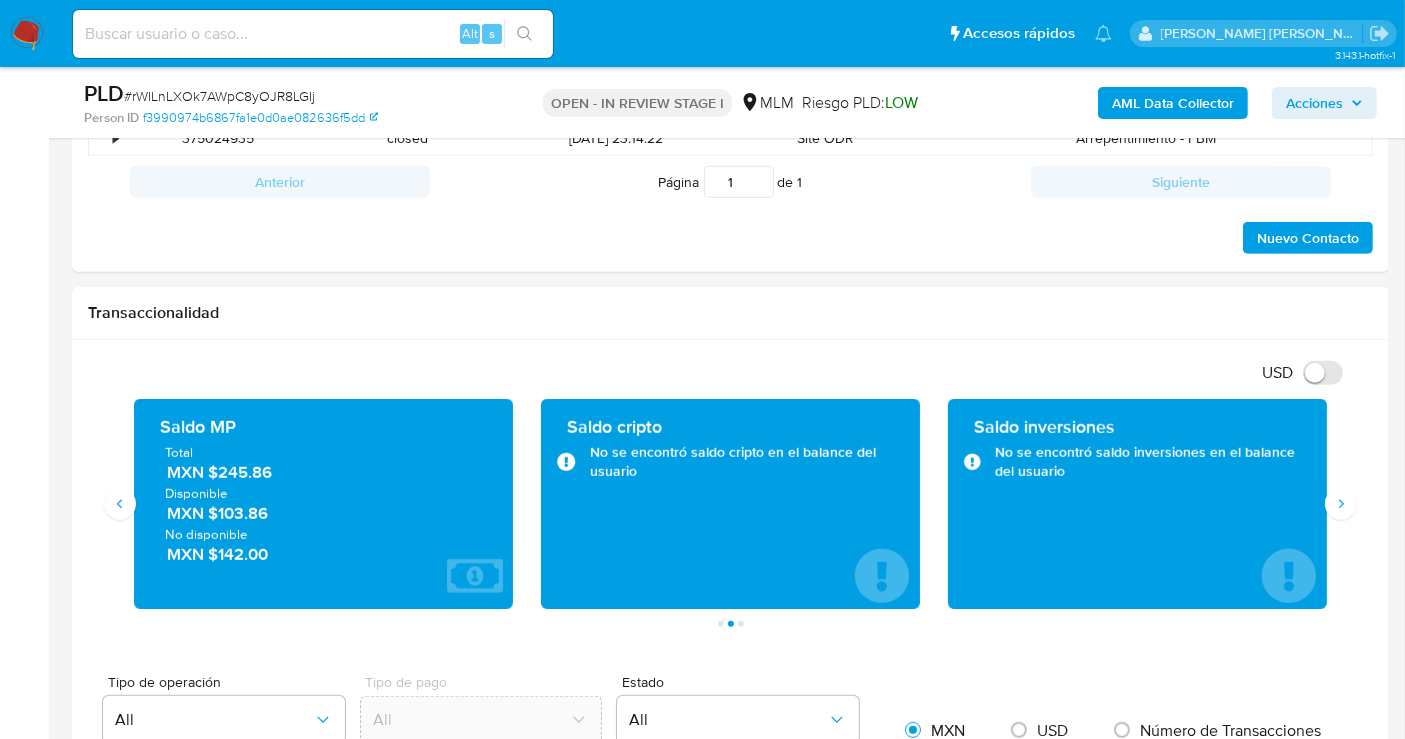 scroll, scrollTop: 1222, scrollLeft: 0, axis: vertical 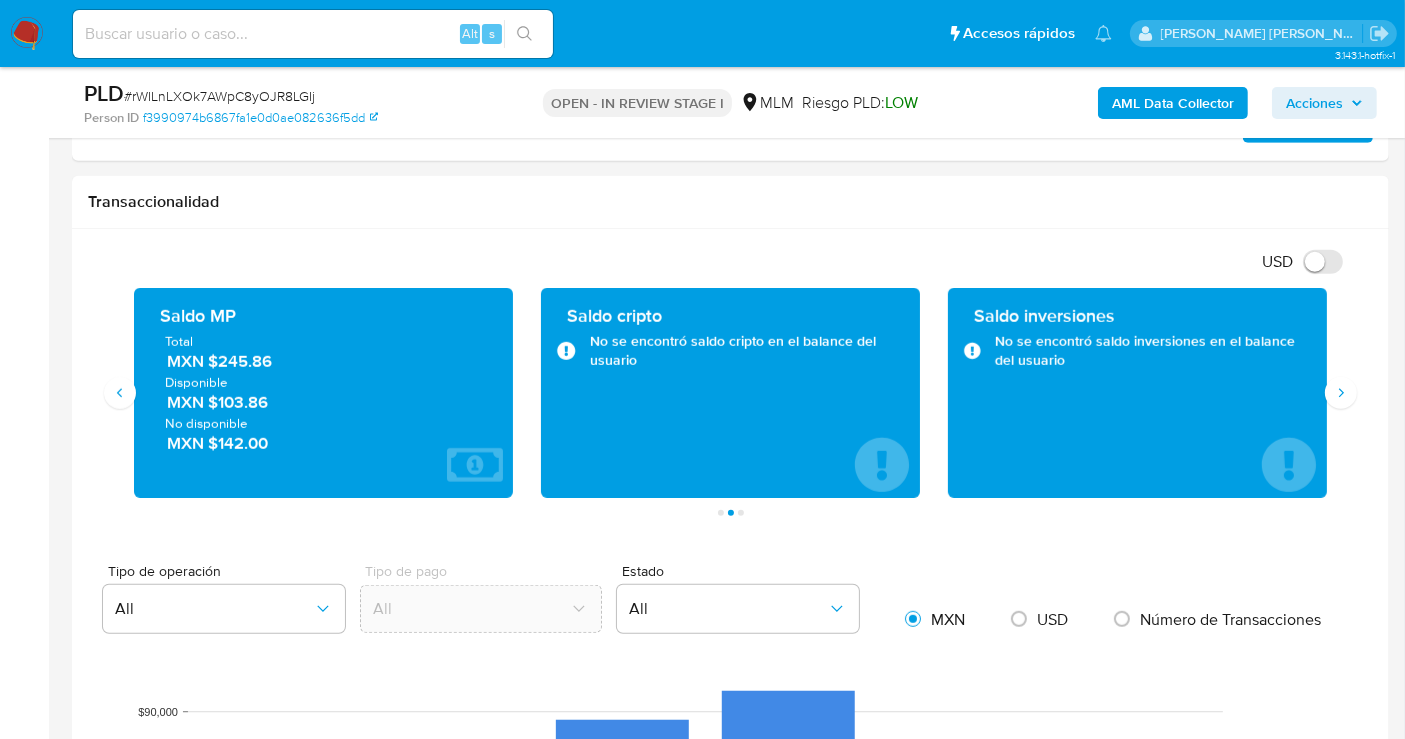 type 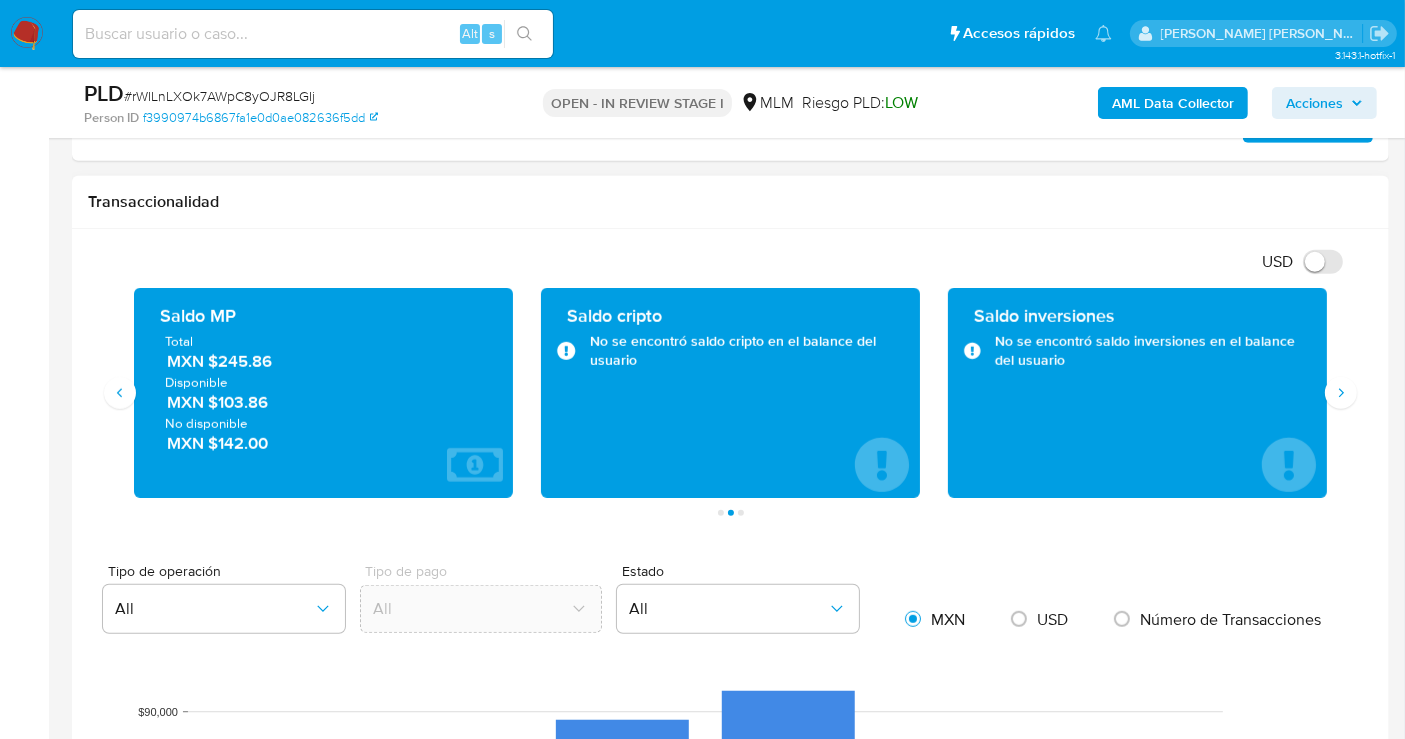 click on "MXN $245.86" at bounding box center (324, 361) 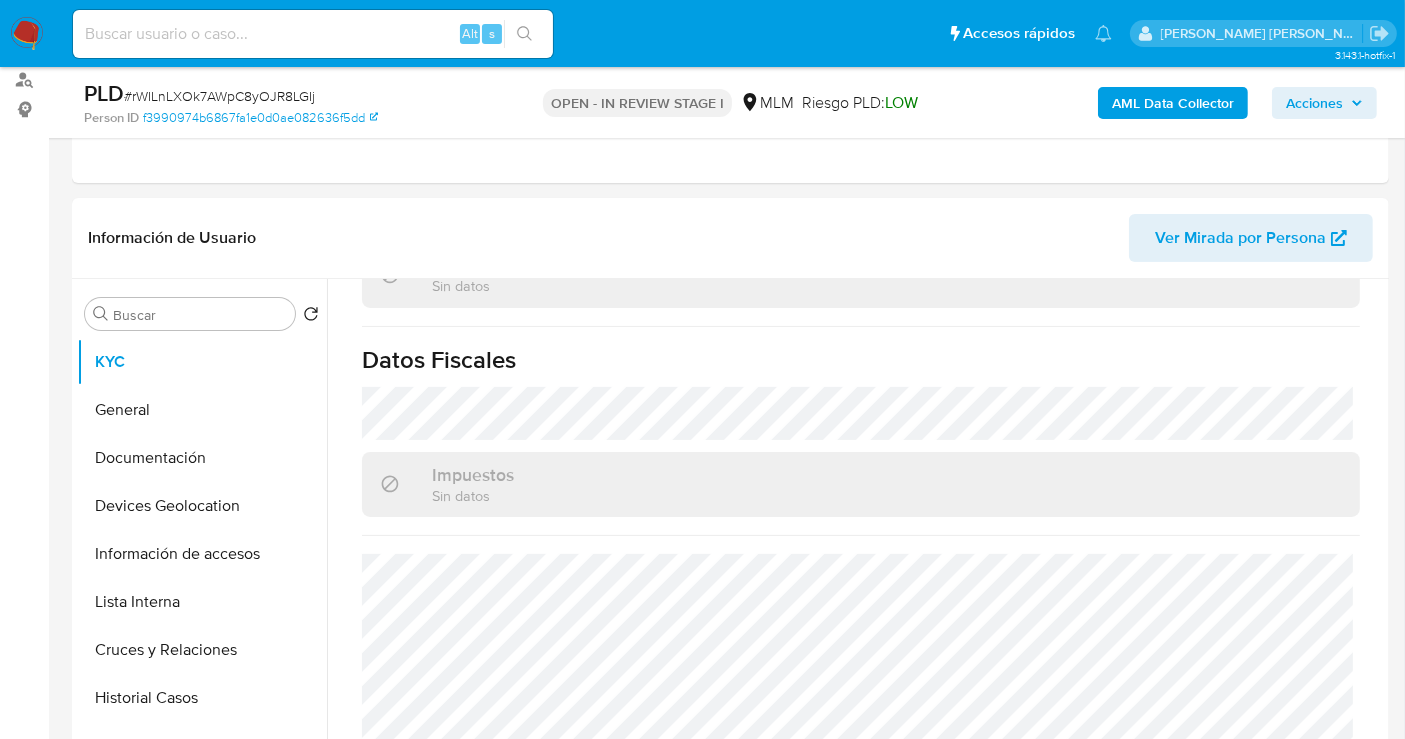scroll, scrollTop: 333, scrollLeft: 0, axis: vertical 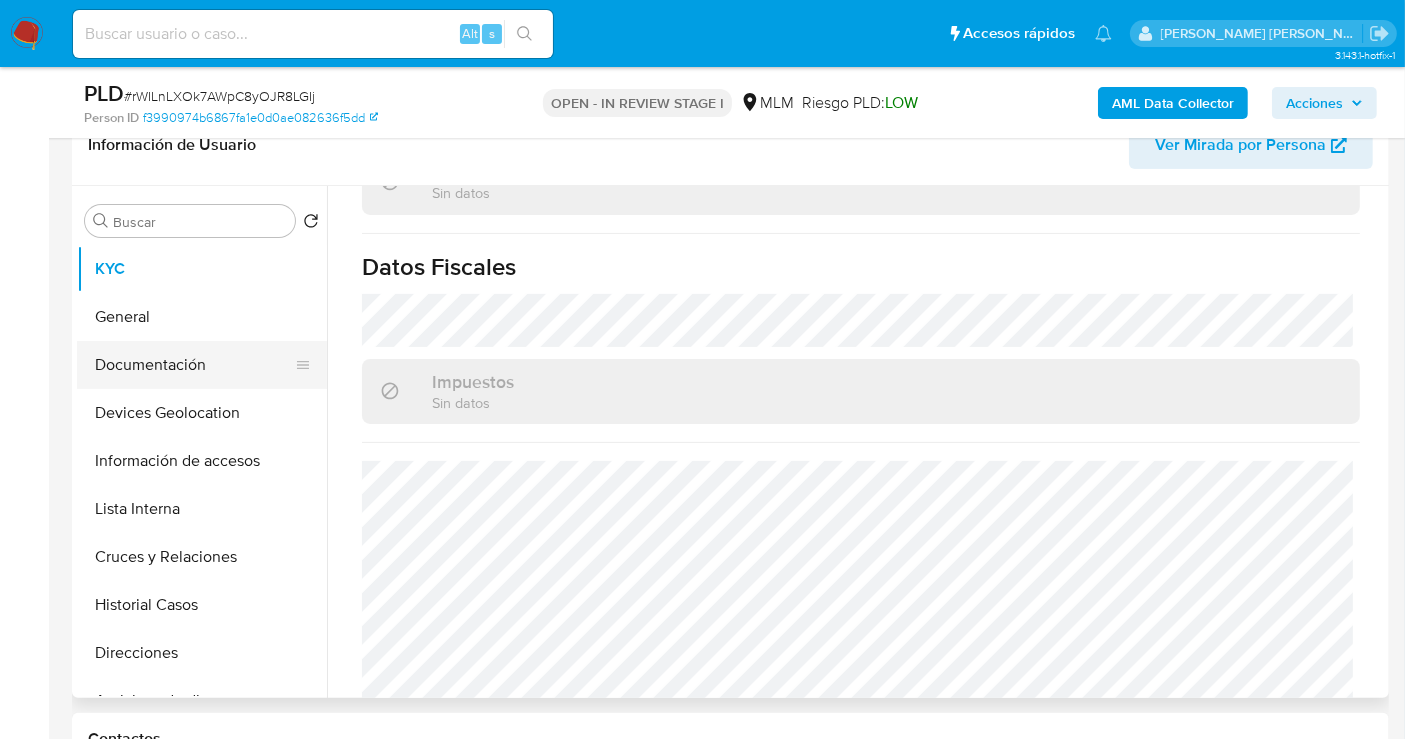 click on "Documentación" at bounding box center (194, 365) 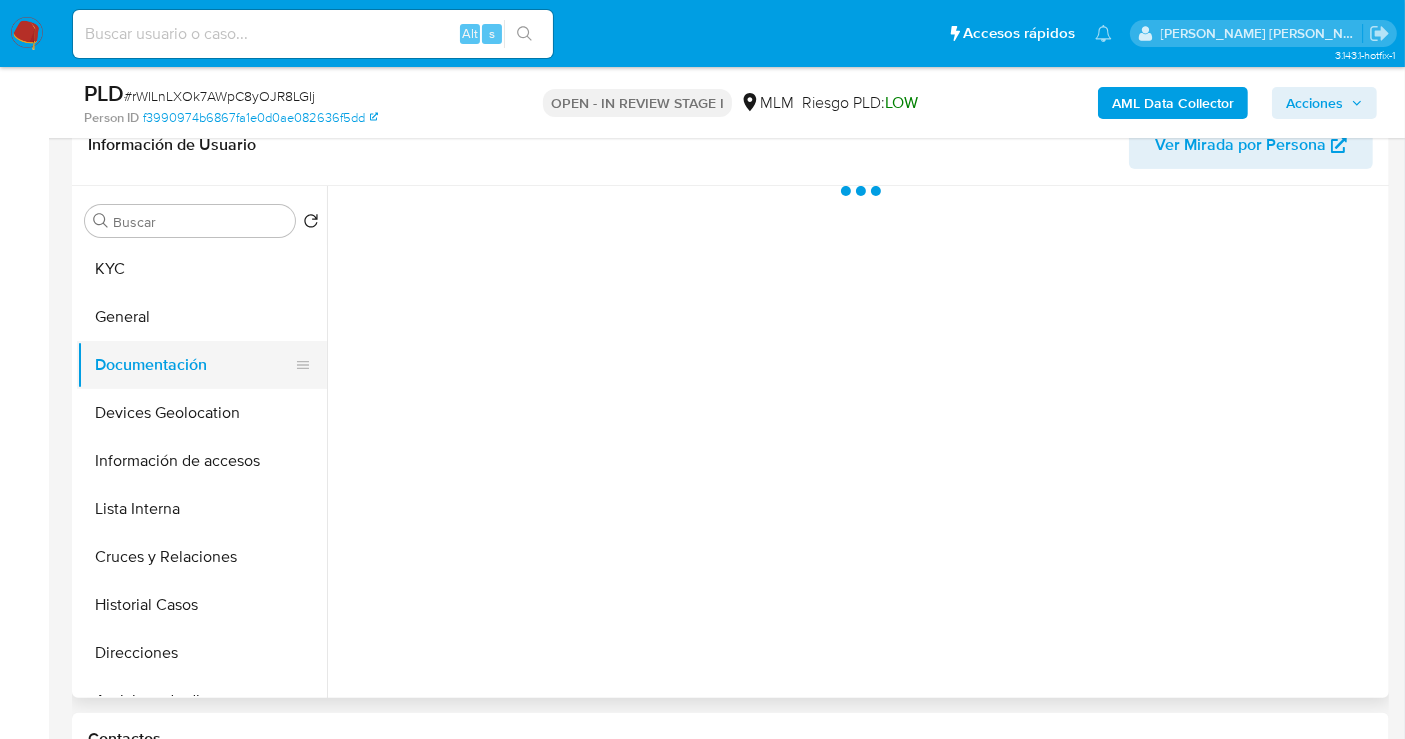 scroll, scrollTop: 0, scrollLeft: 0, axis: both 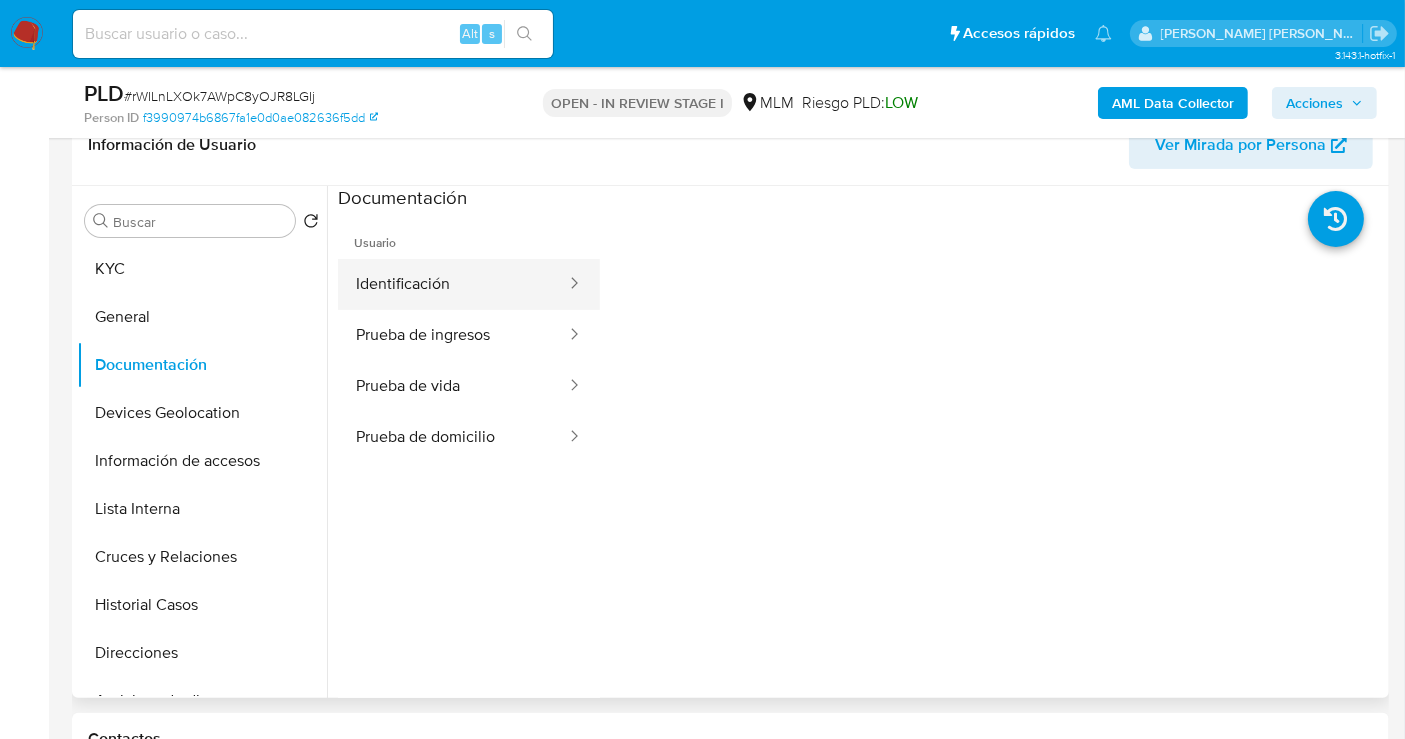 click on "Identificación" at bounding box center (453, 284) 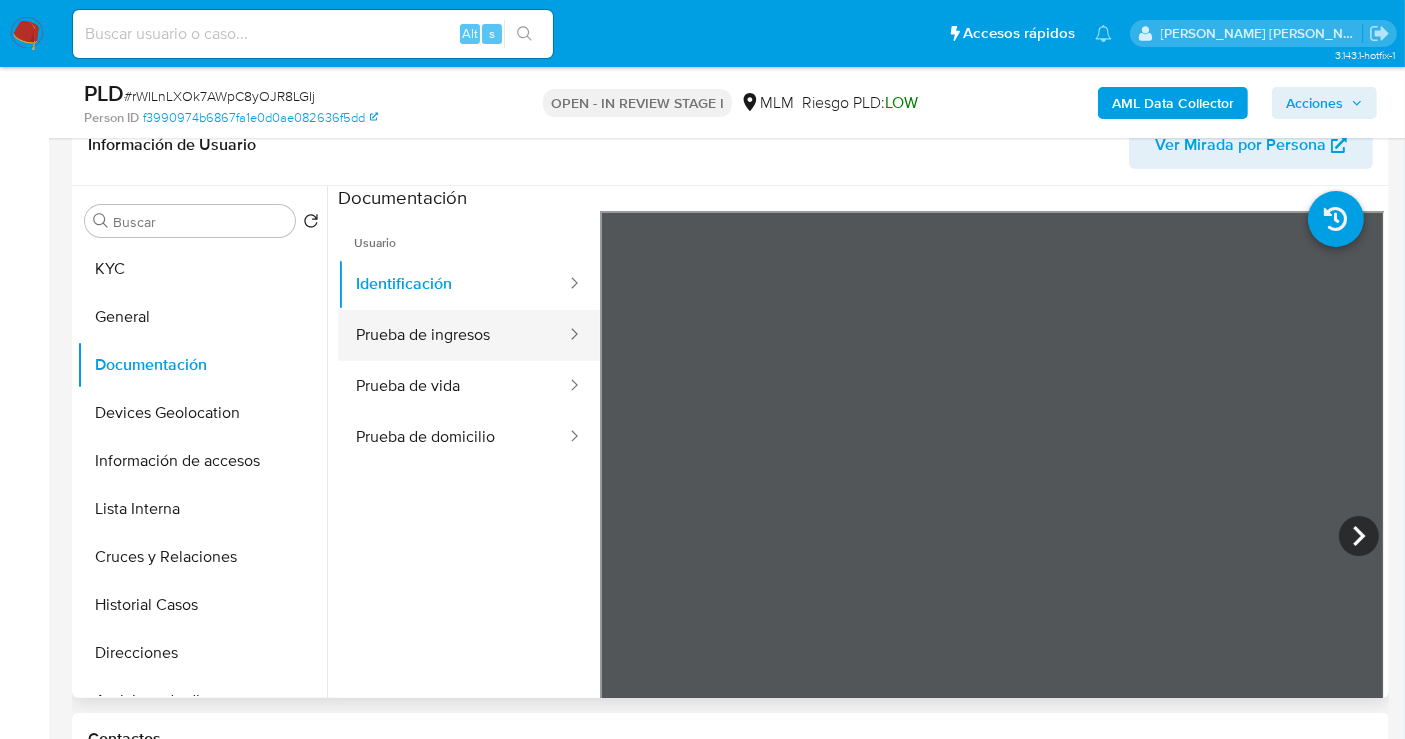 click on "Prueba de ingresos" at bounding box center (453, 335) 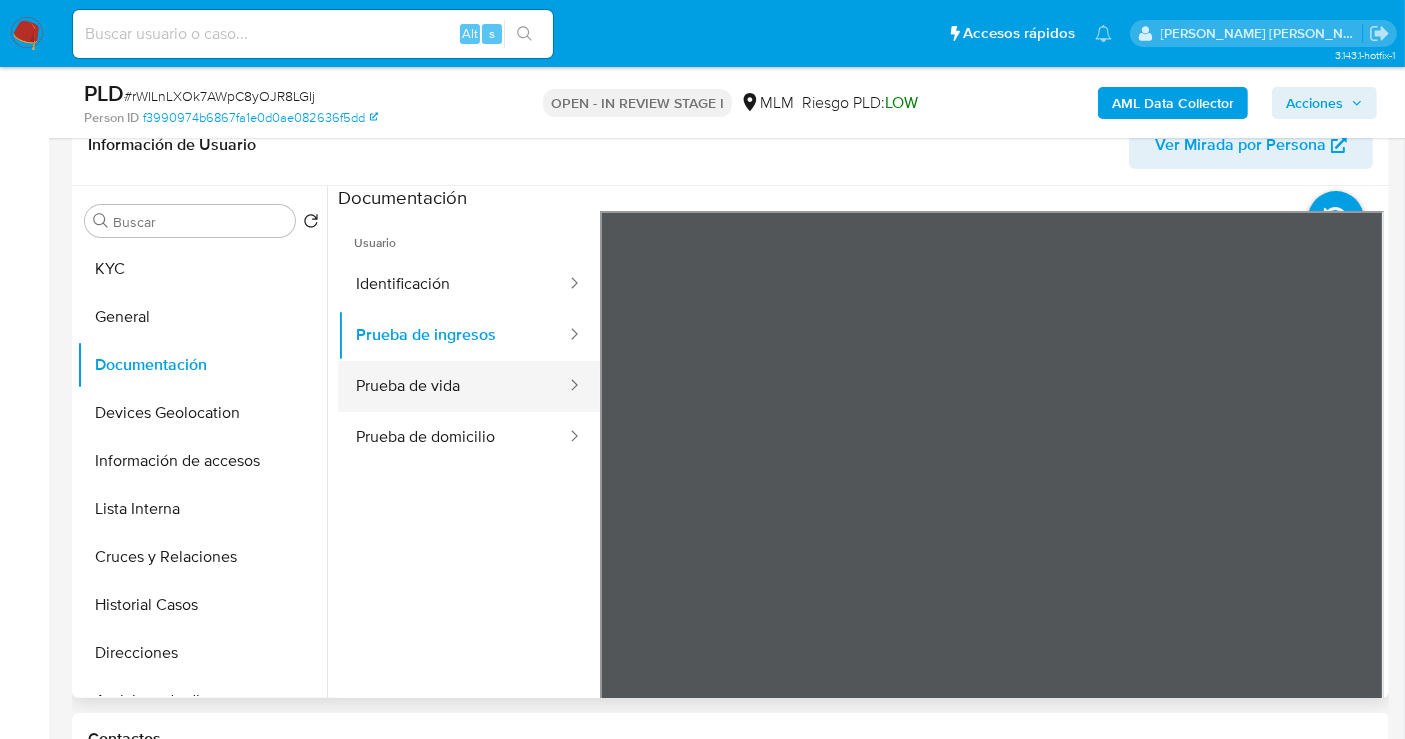 click on "Prueba de vida" at bounding box center (453, 386) 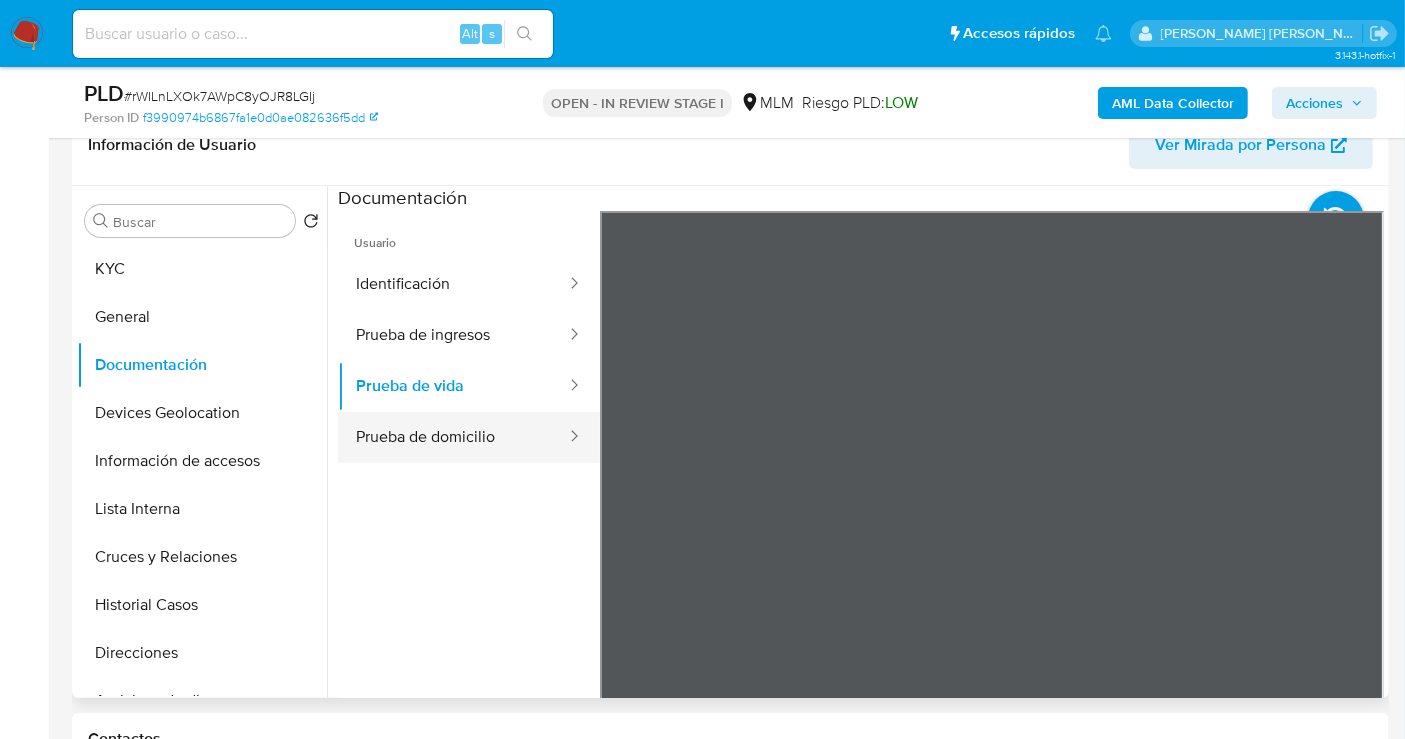 click on "Prueba de domicilio" at bounding box center [453, 437] 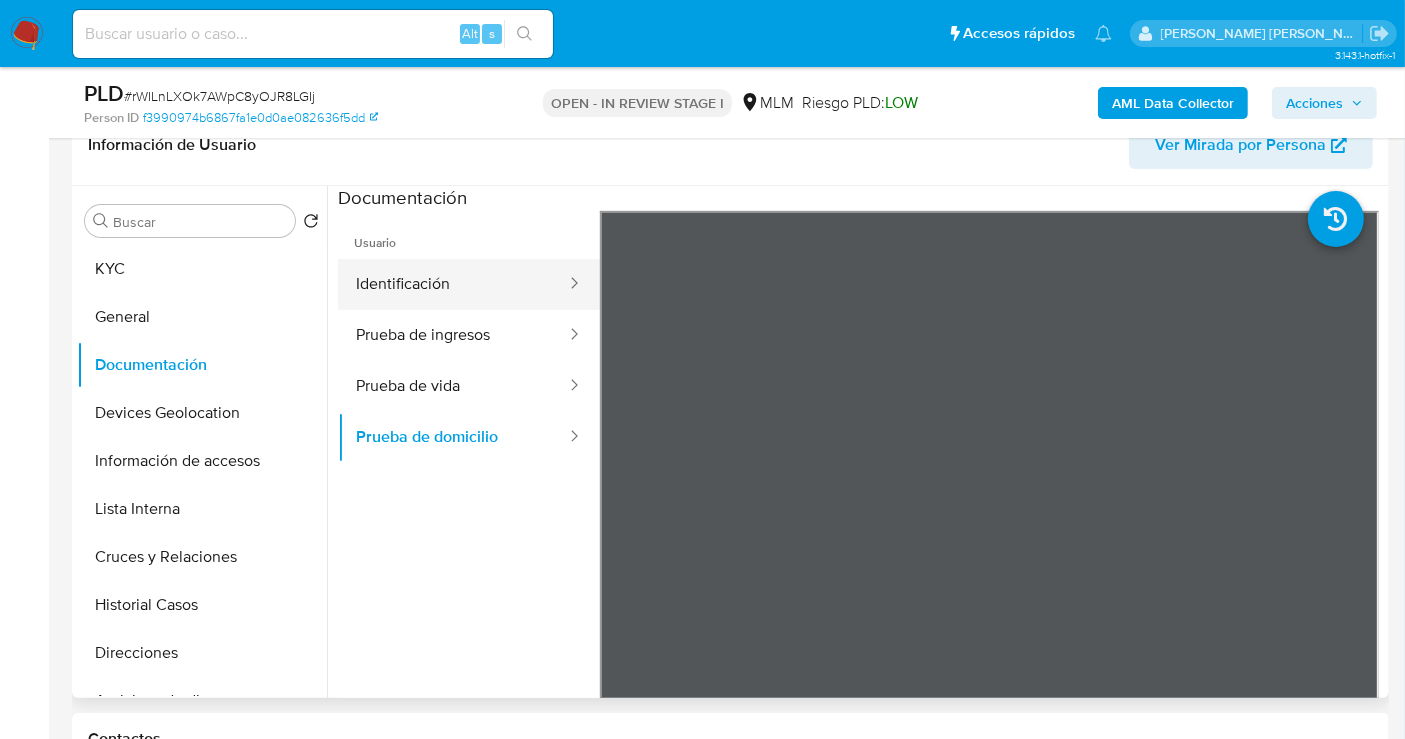 click on "Identificación" at bounding box center [453, 284] 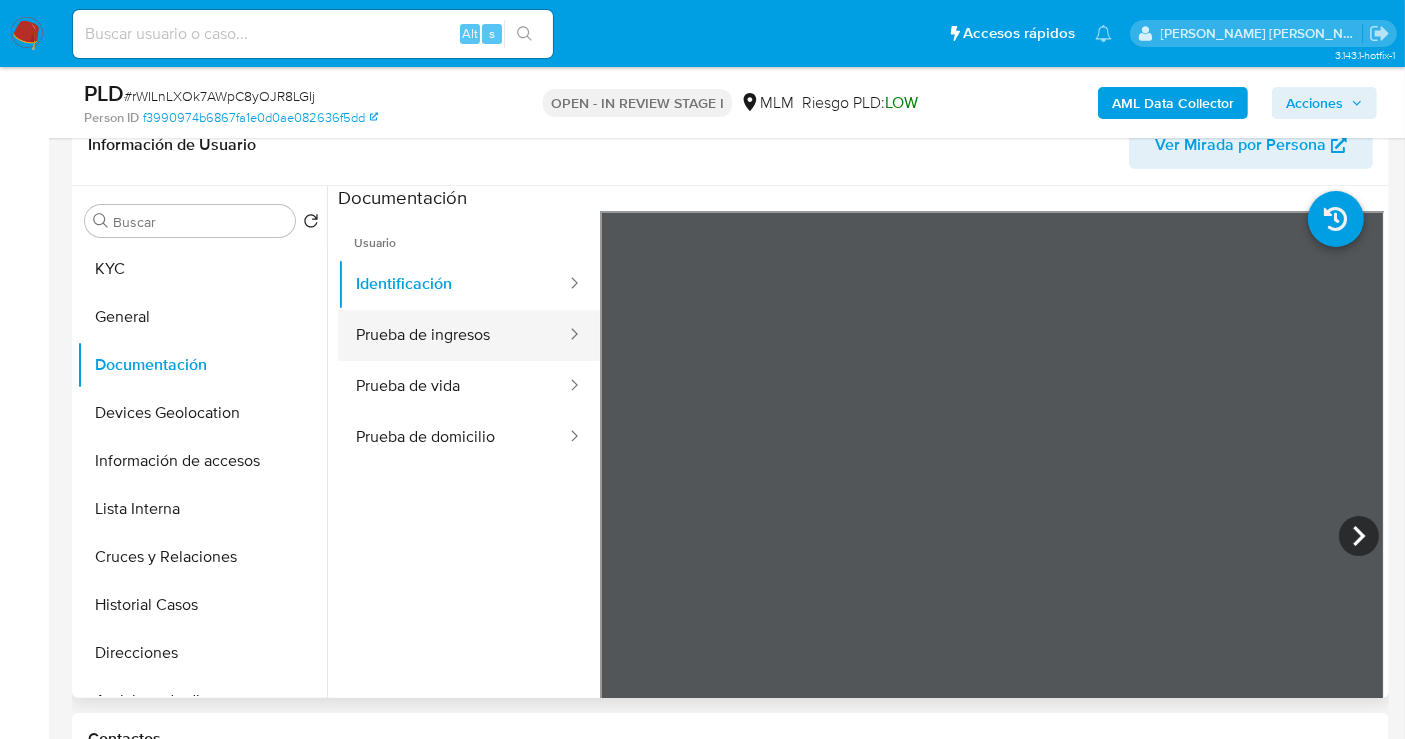 click on "Prueba de ingresos" at bounding box center (453, 335) 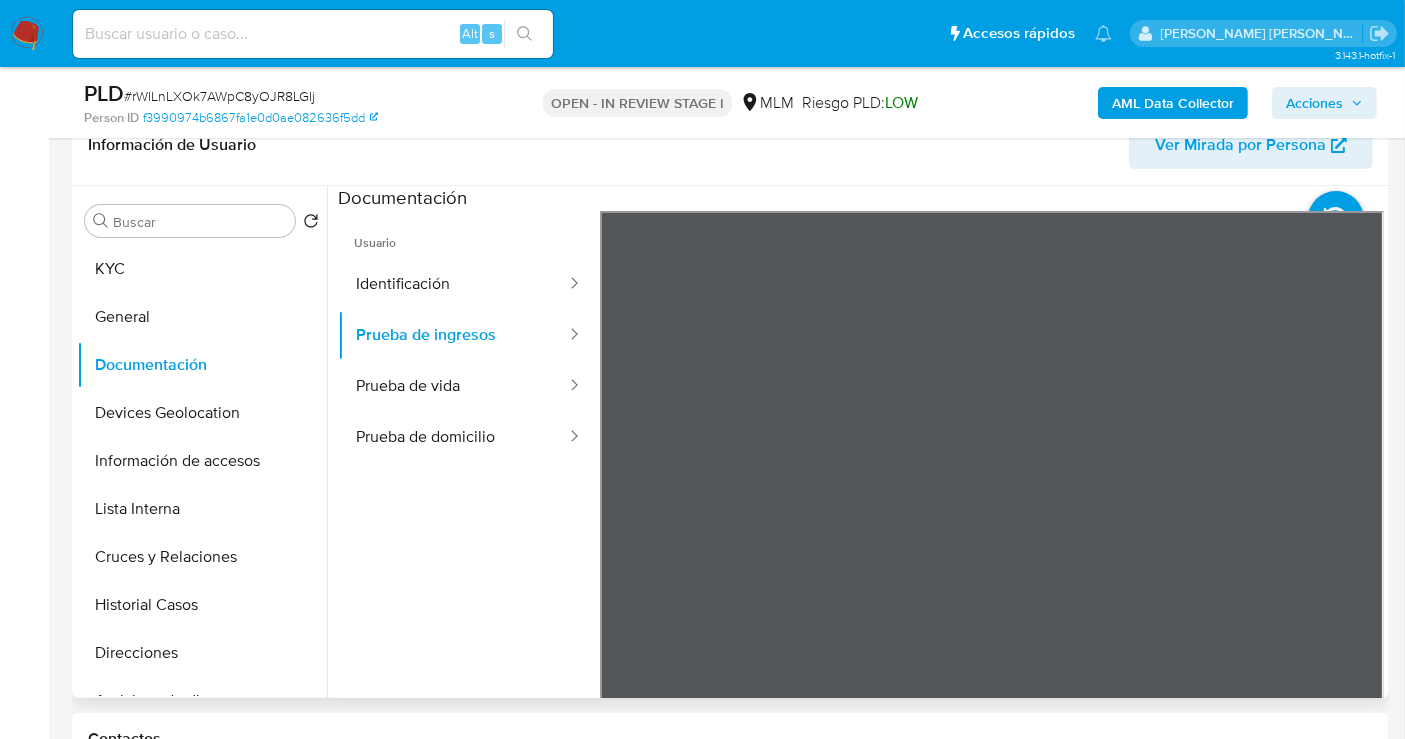 type 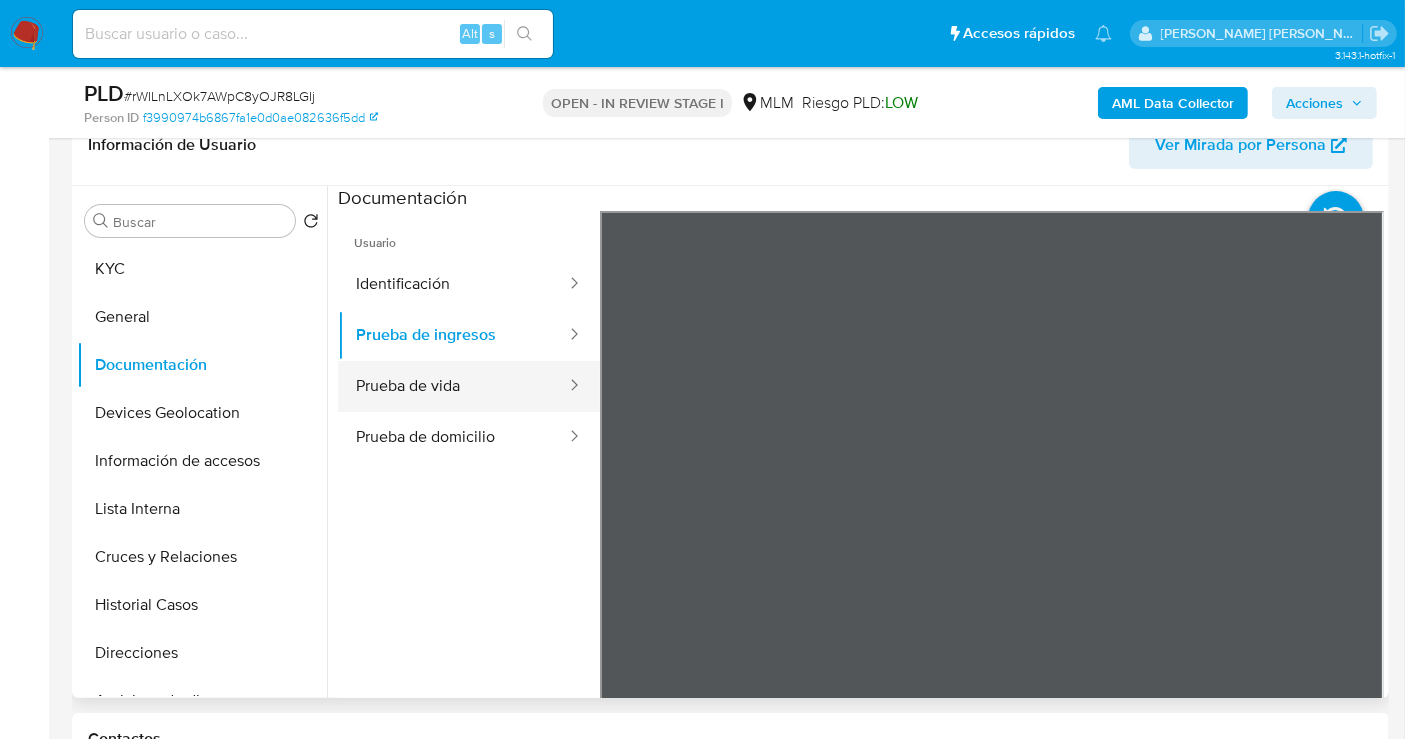 click on "Prueba de vida" at bounding box center [453, 386] 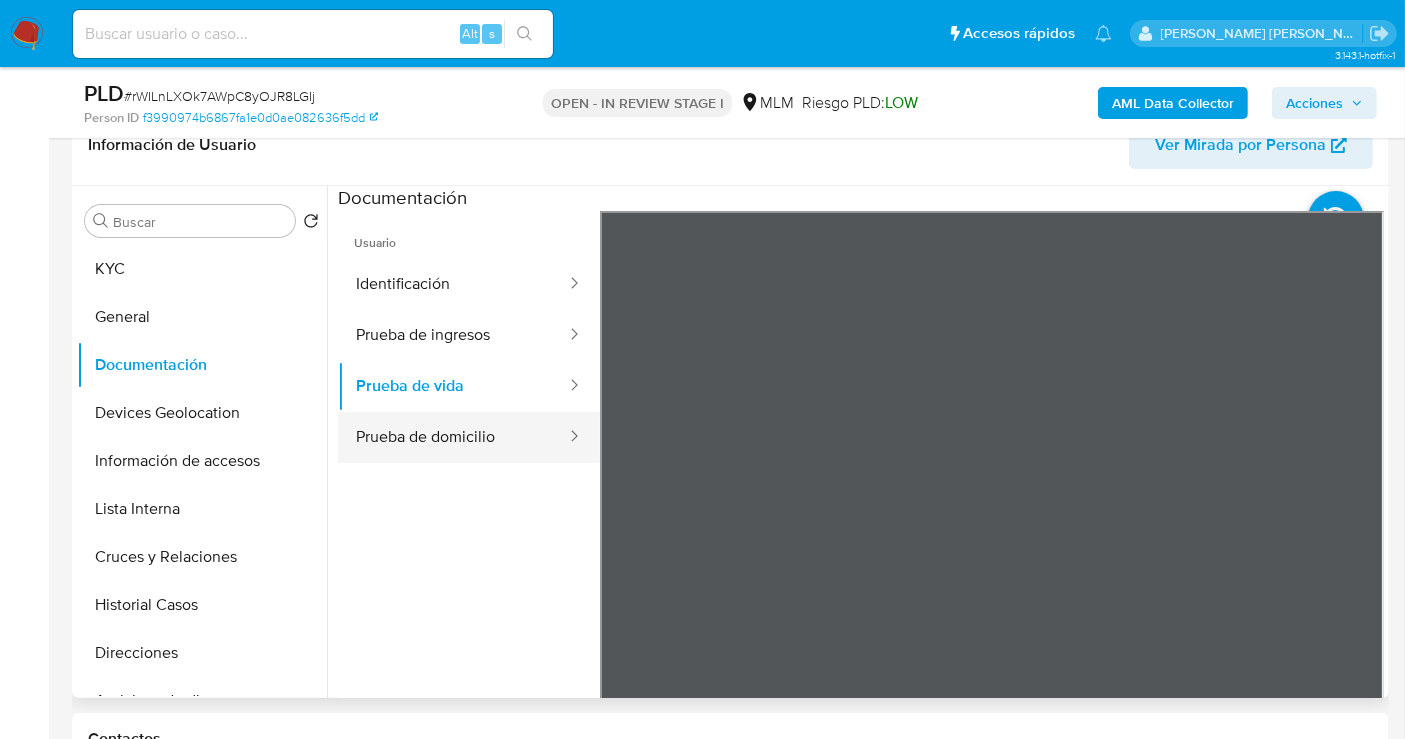 click on "Prueba de domicilio" at bounding box center (453, 437) 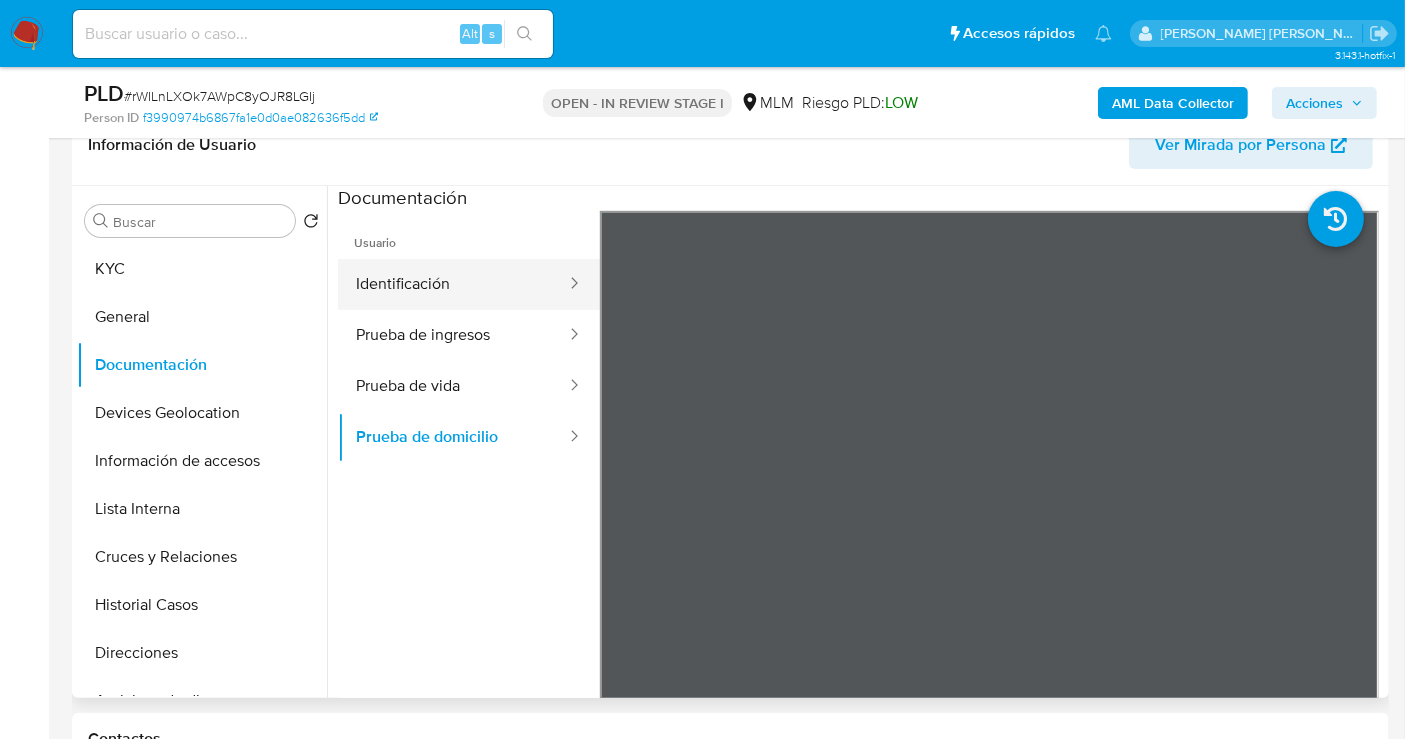 click on "Identificación" at bounding box center [453, 284] 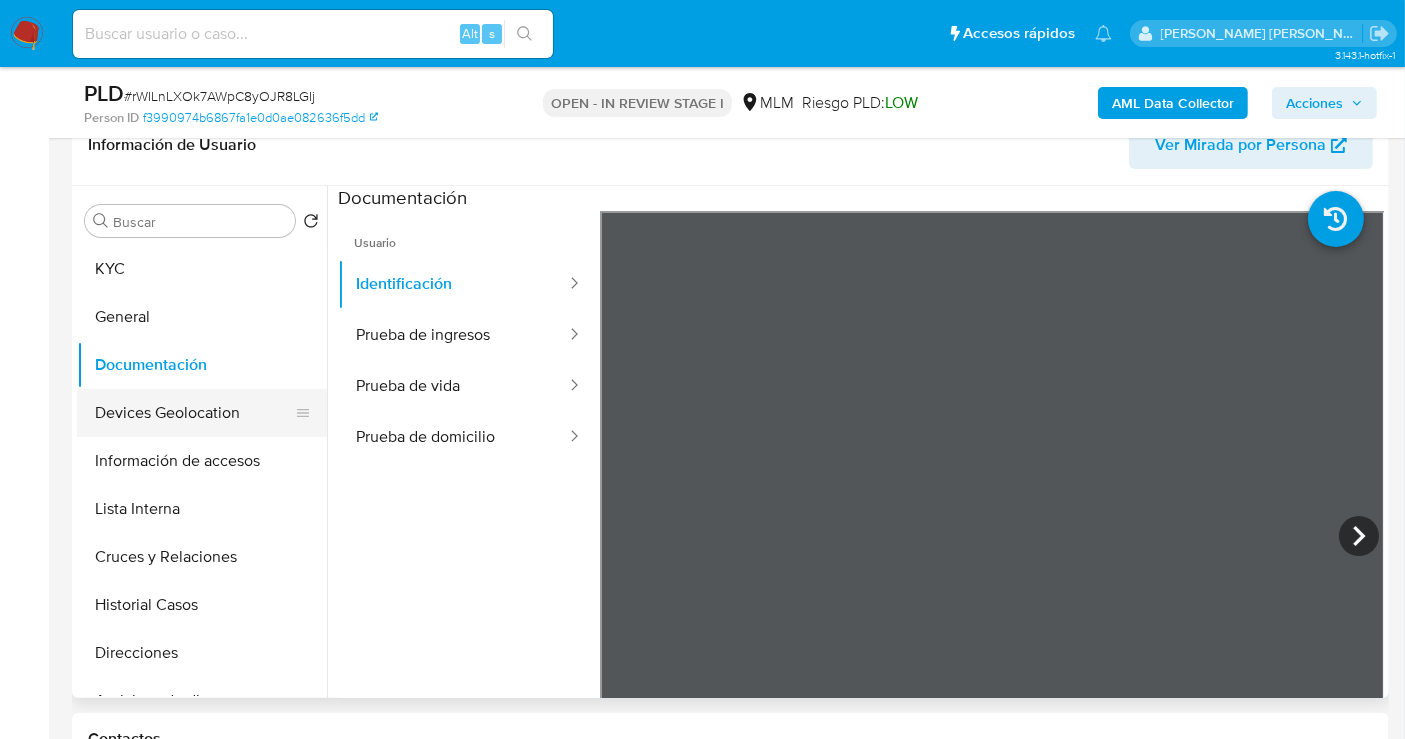 click on "Devices Geolocation" at bounding box center (194, 413) 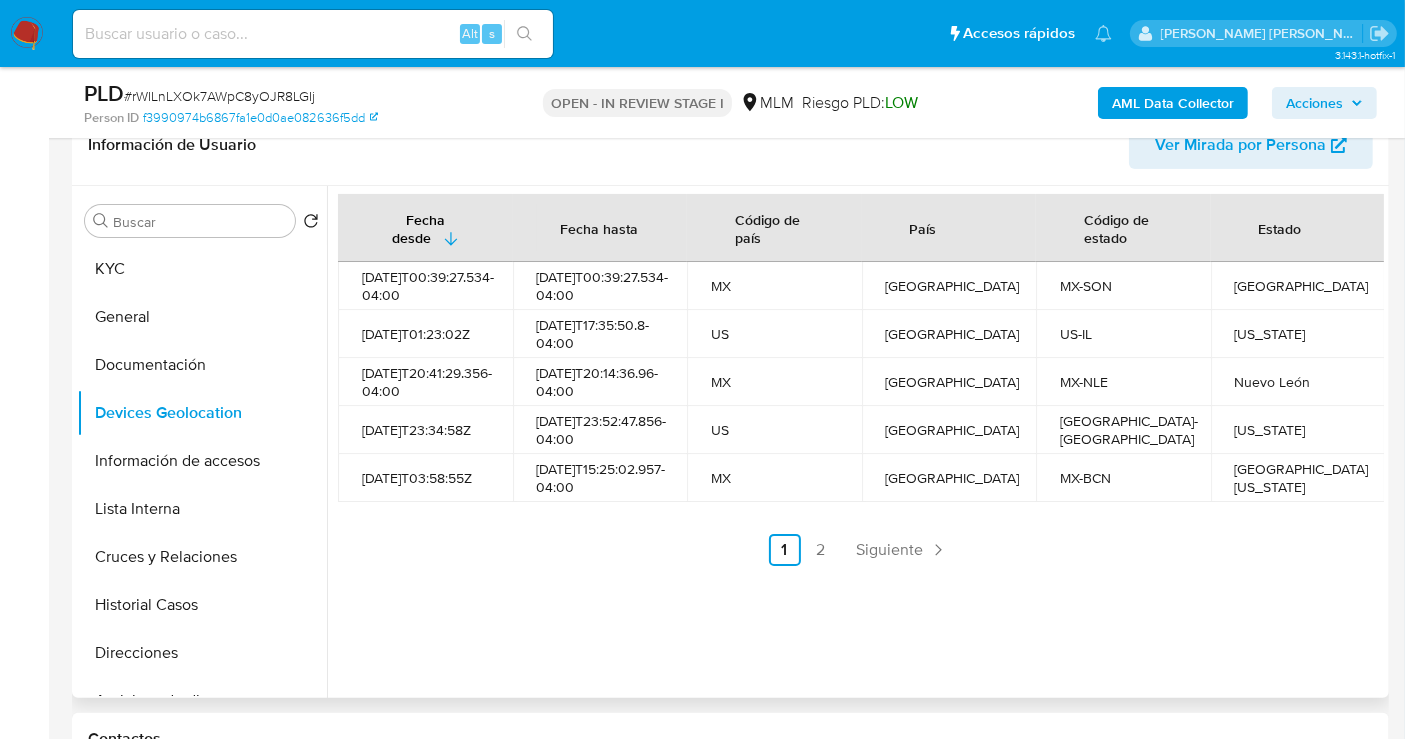 type 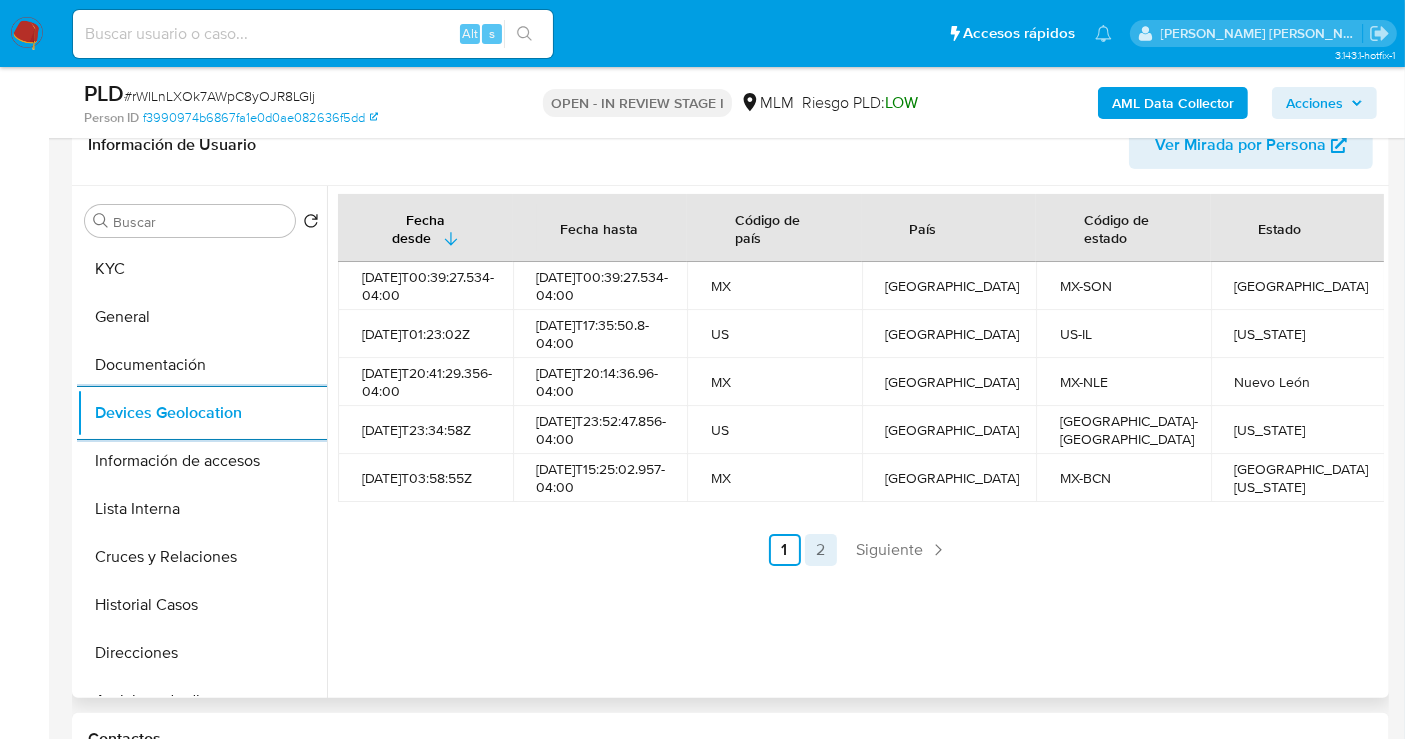 click on "2" at bounding box center (821, 550) 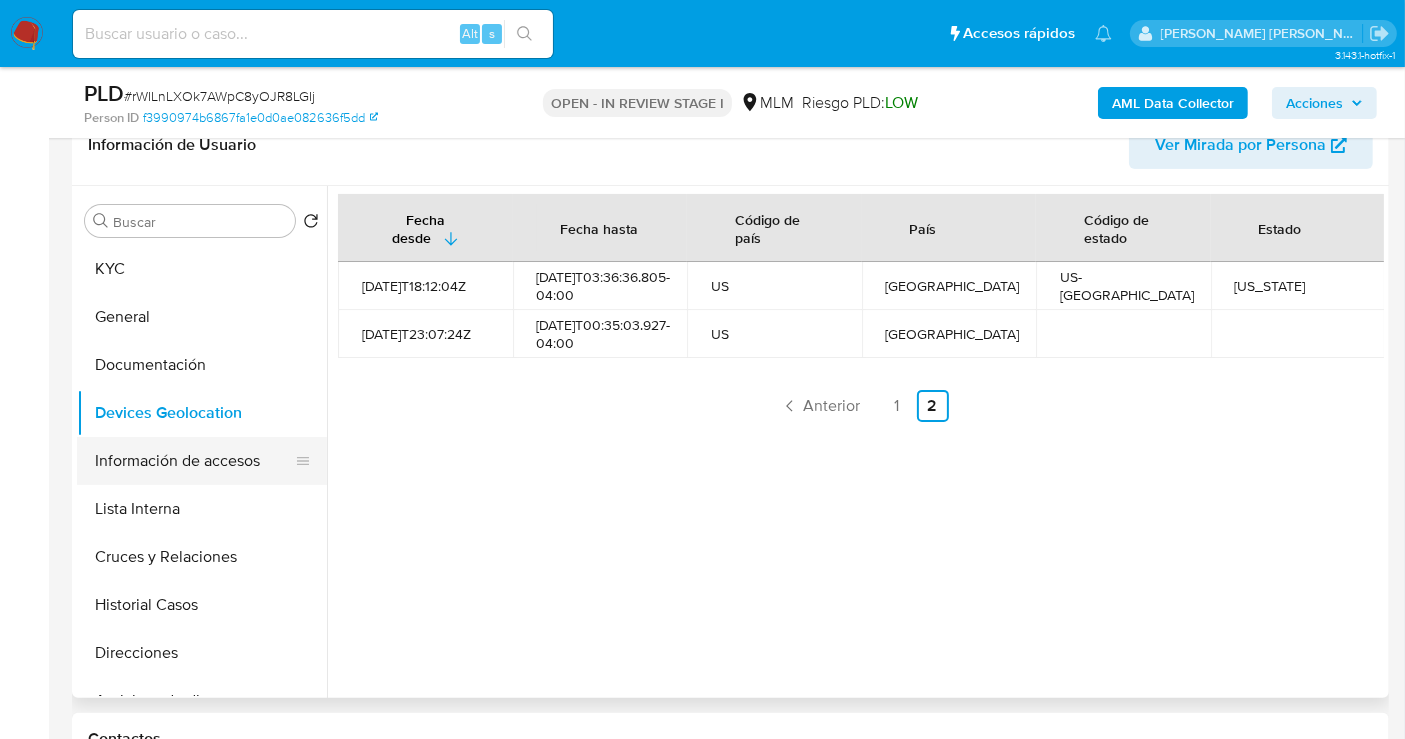 click on "Información de accesos" at bounding box center (194, 461) 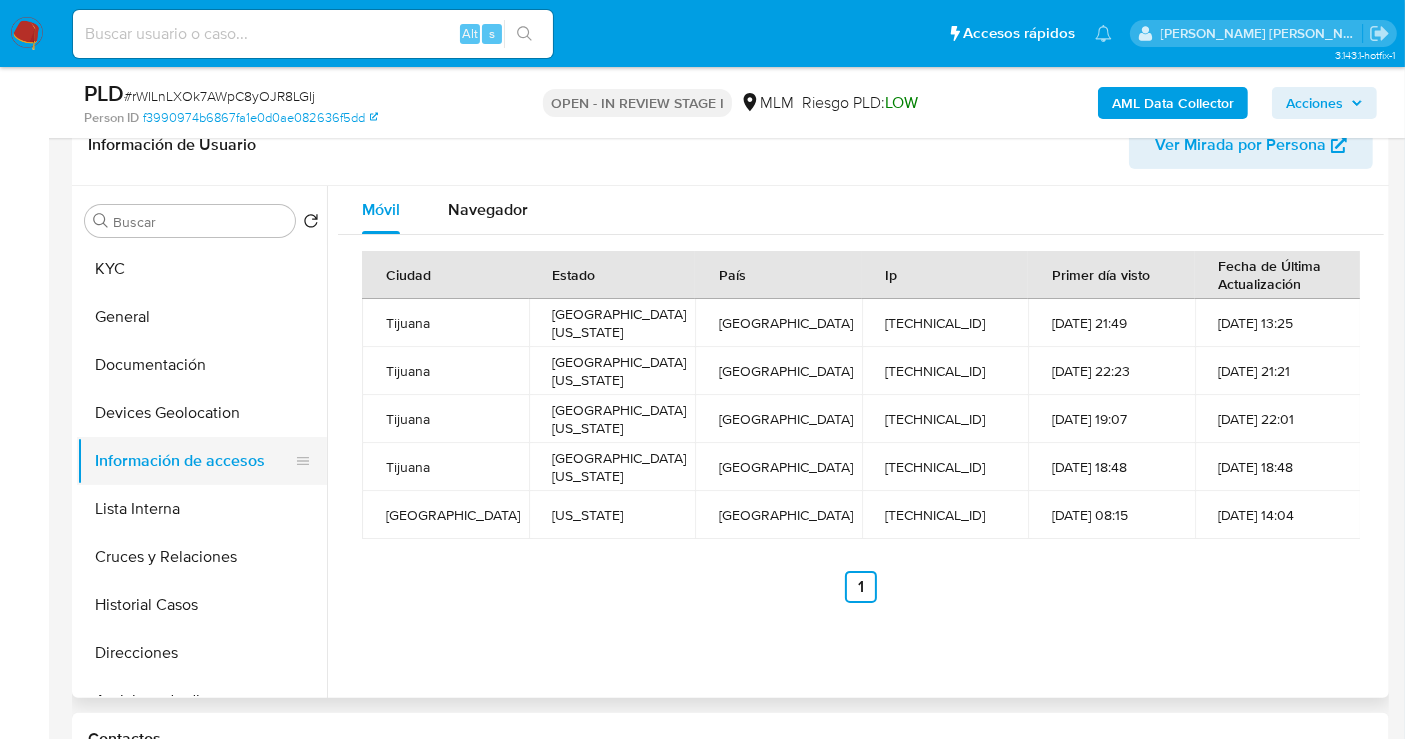 type 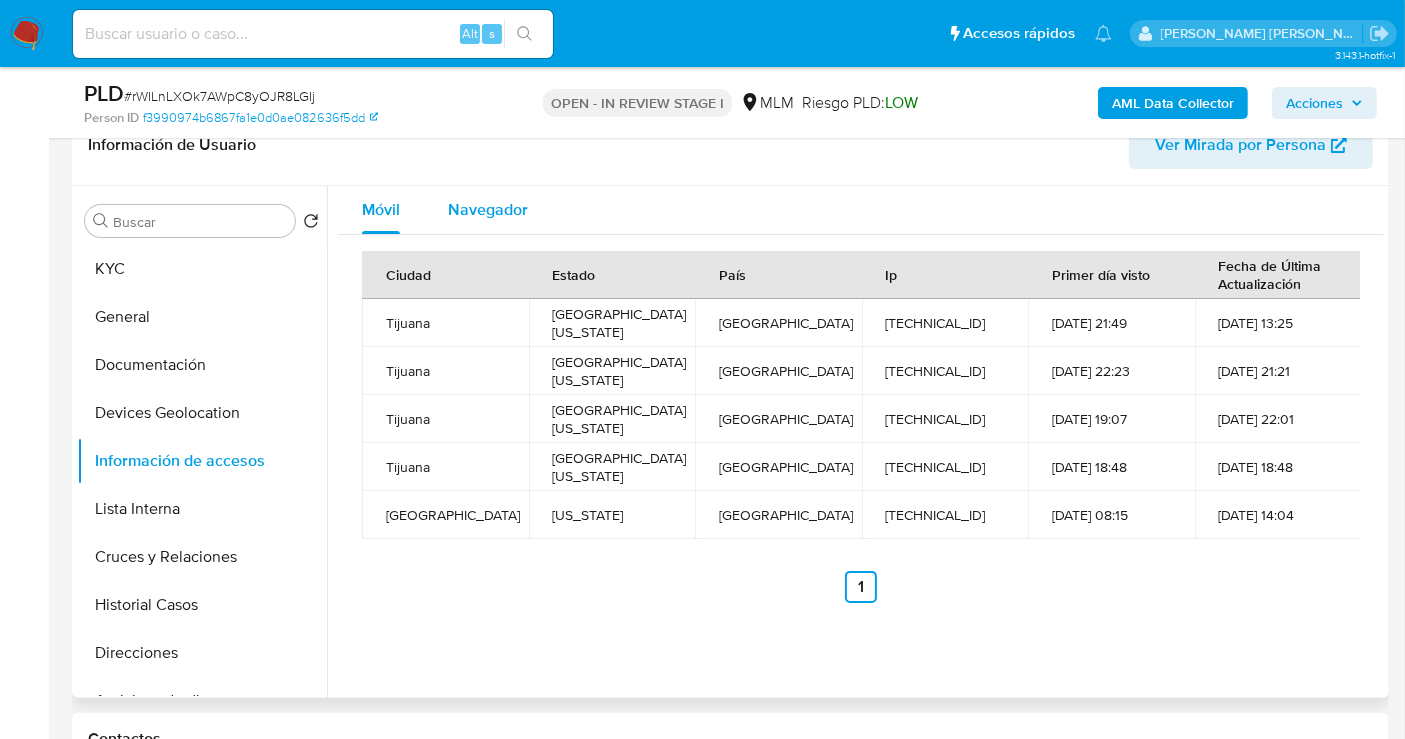click on "Navegador" at bounding box center [488, 209] 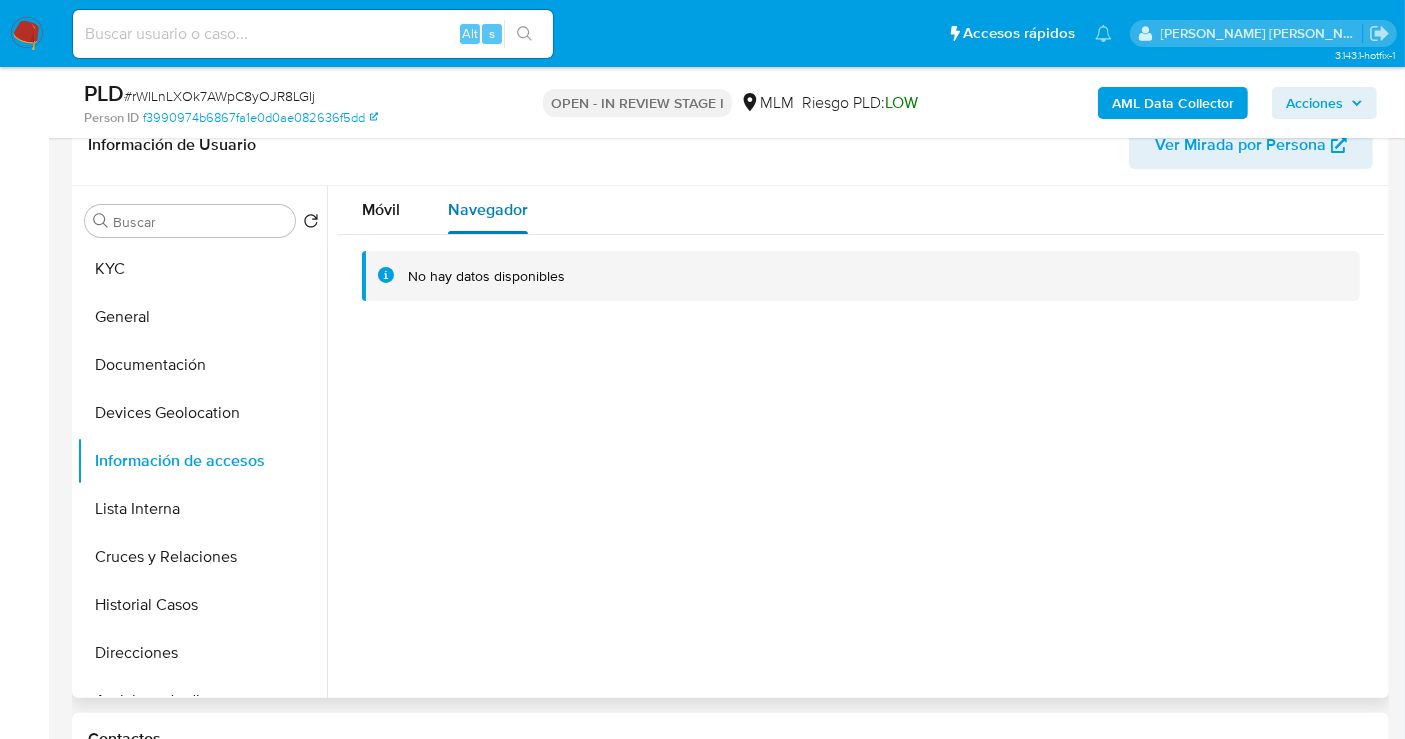 type 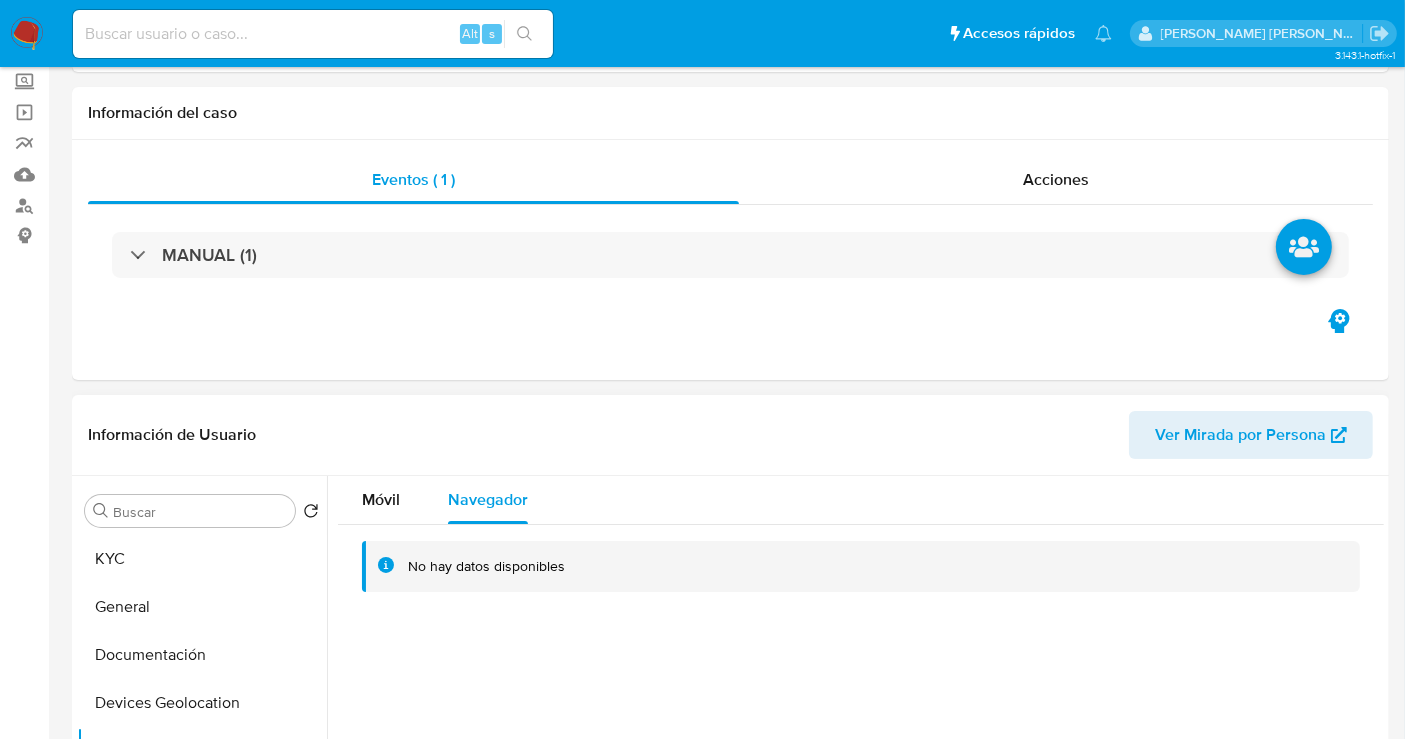 scroll, scrollTop: 0, scrollLeft: 0, axis: both 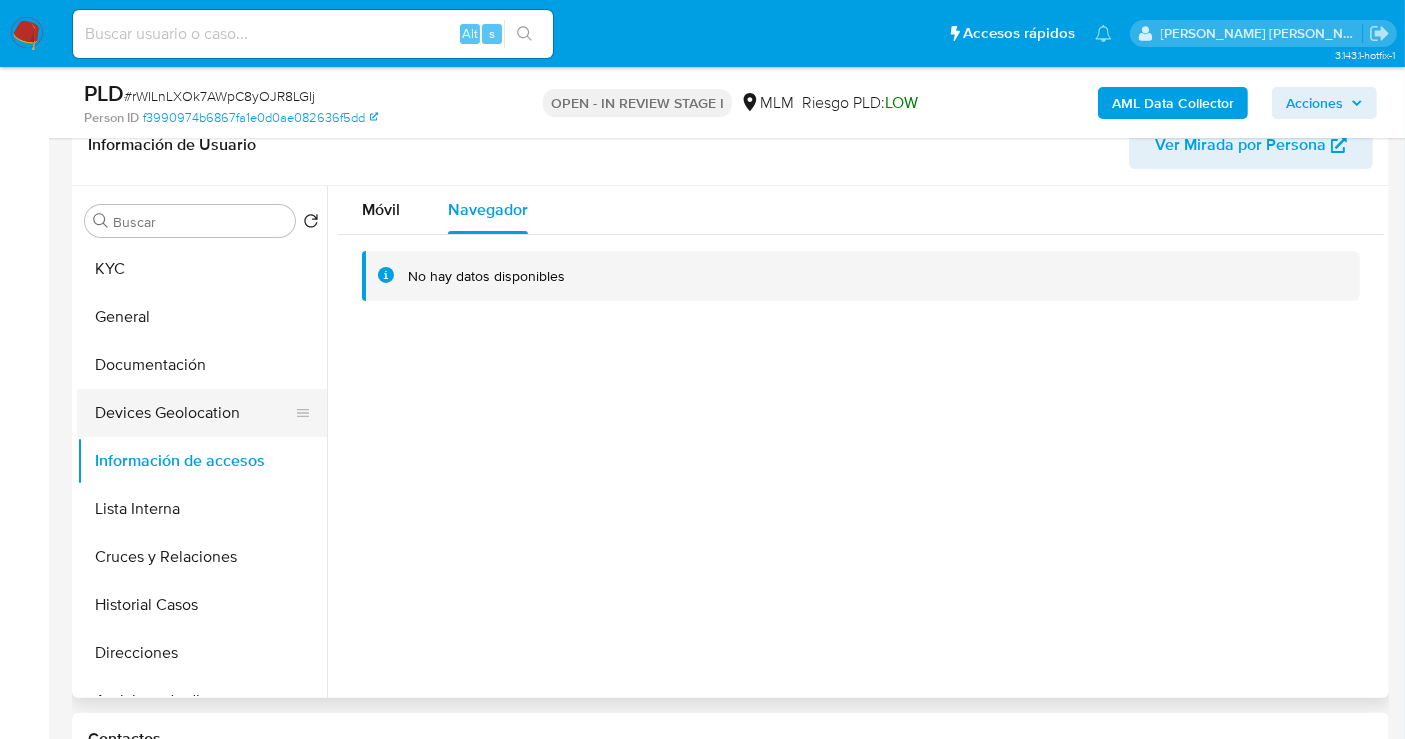 click on "Devices Geolocation" at bounding box center (194, 413) 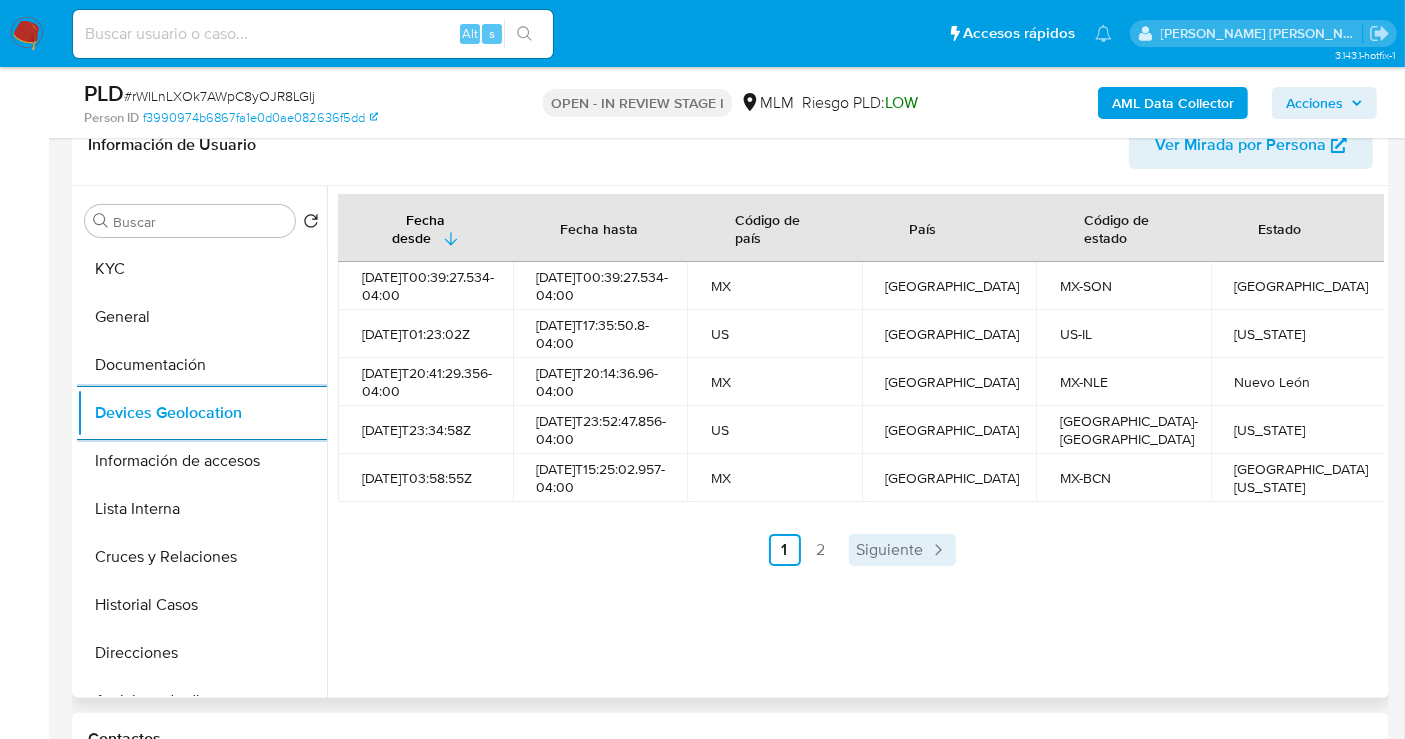 click on "Siguiente" at bounding box center [890, 550] 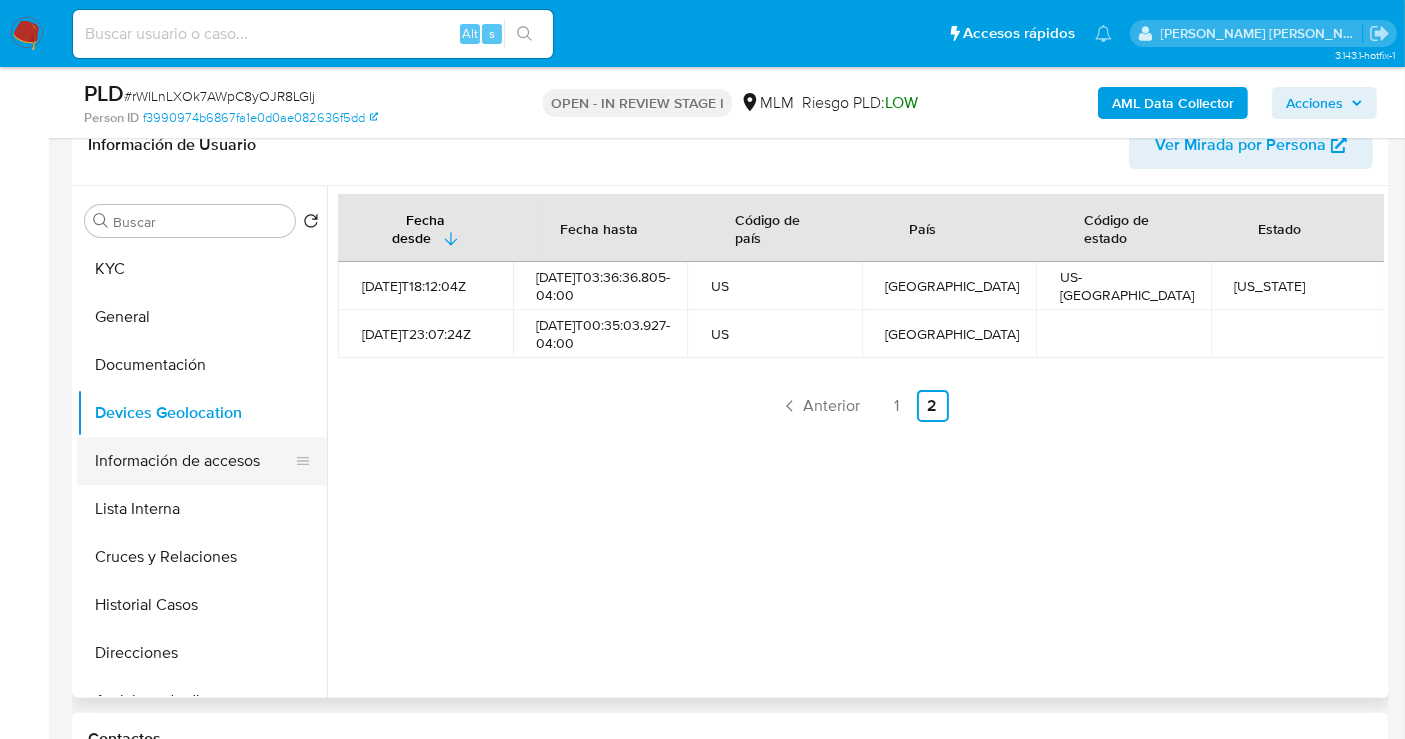 click on "Información de accesos" at bounding box center (194, 461) 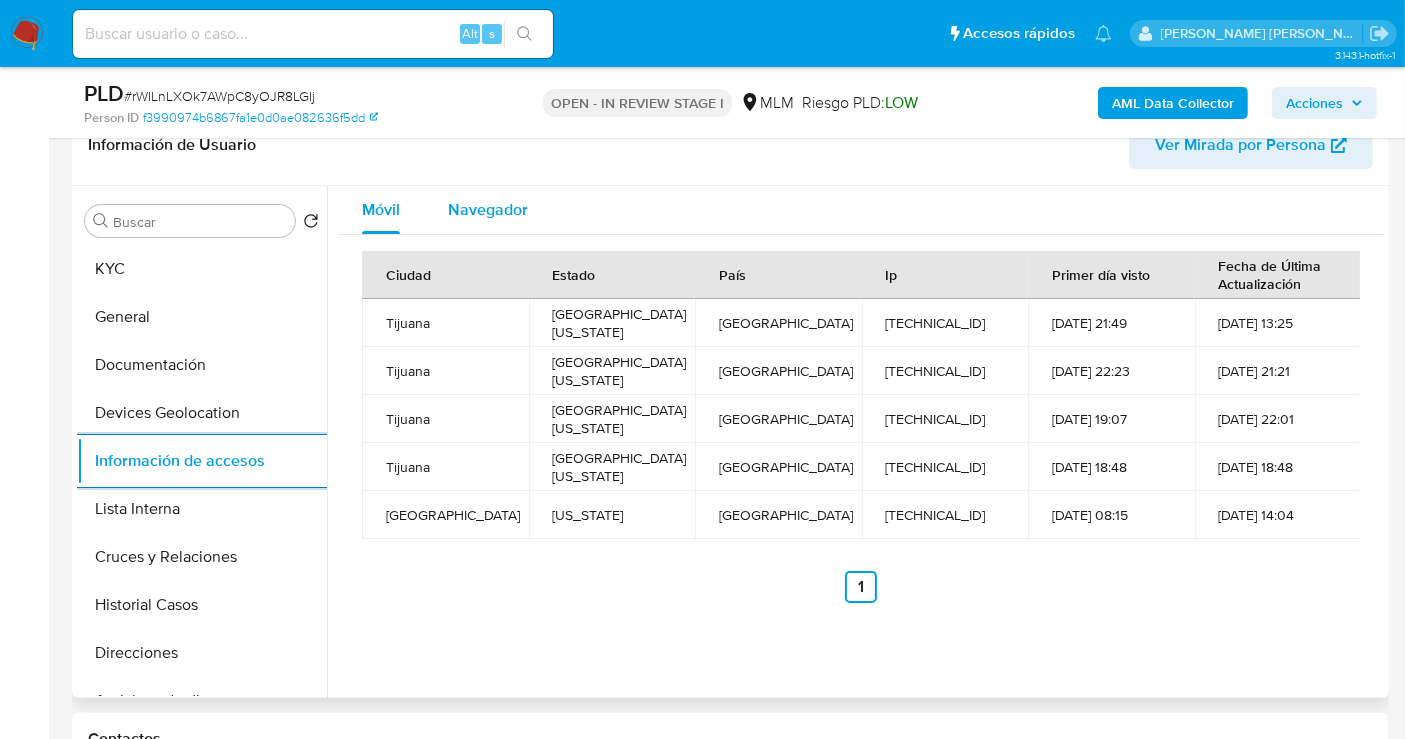 click on "Navegador" at bounding box center [488, 209] 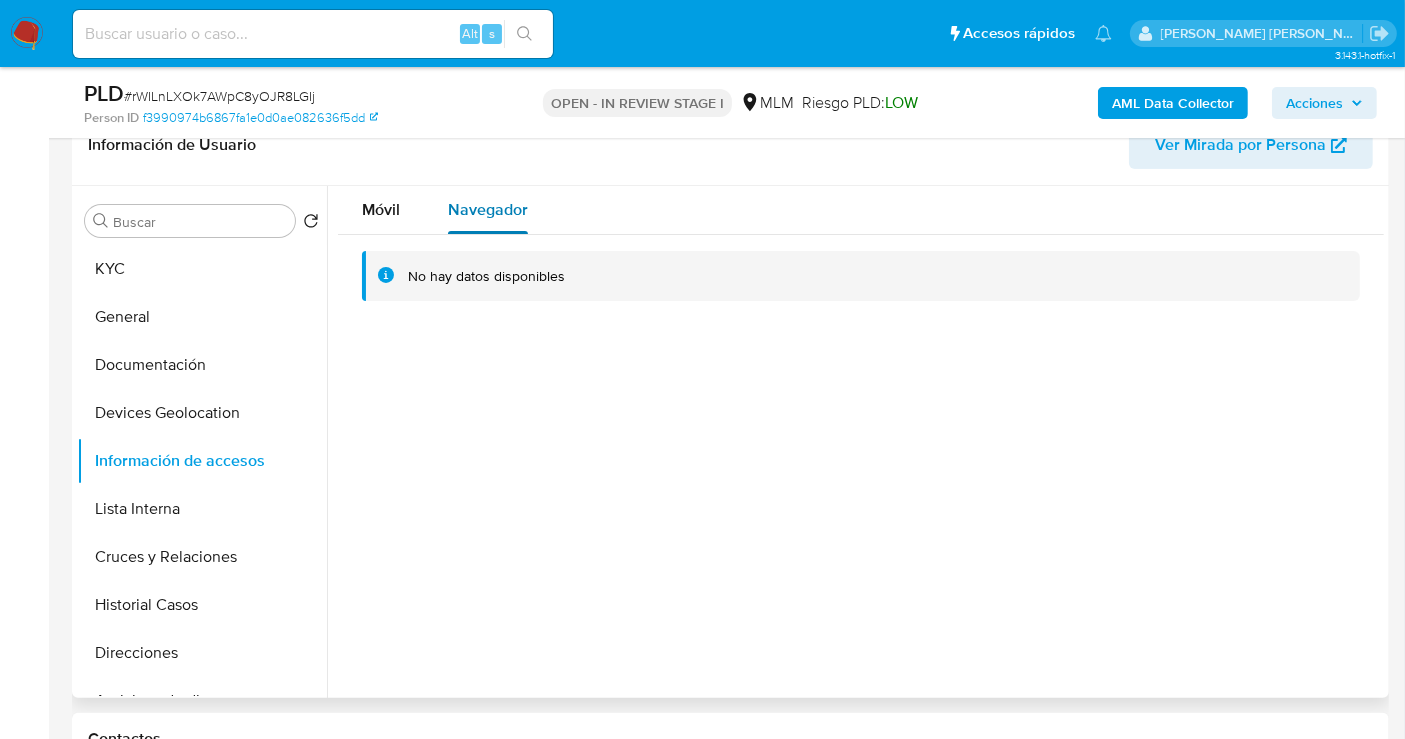 type 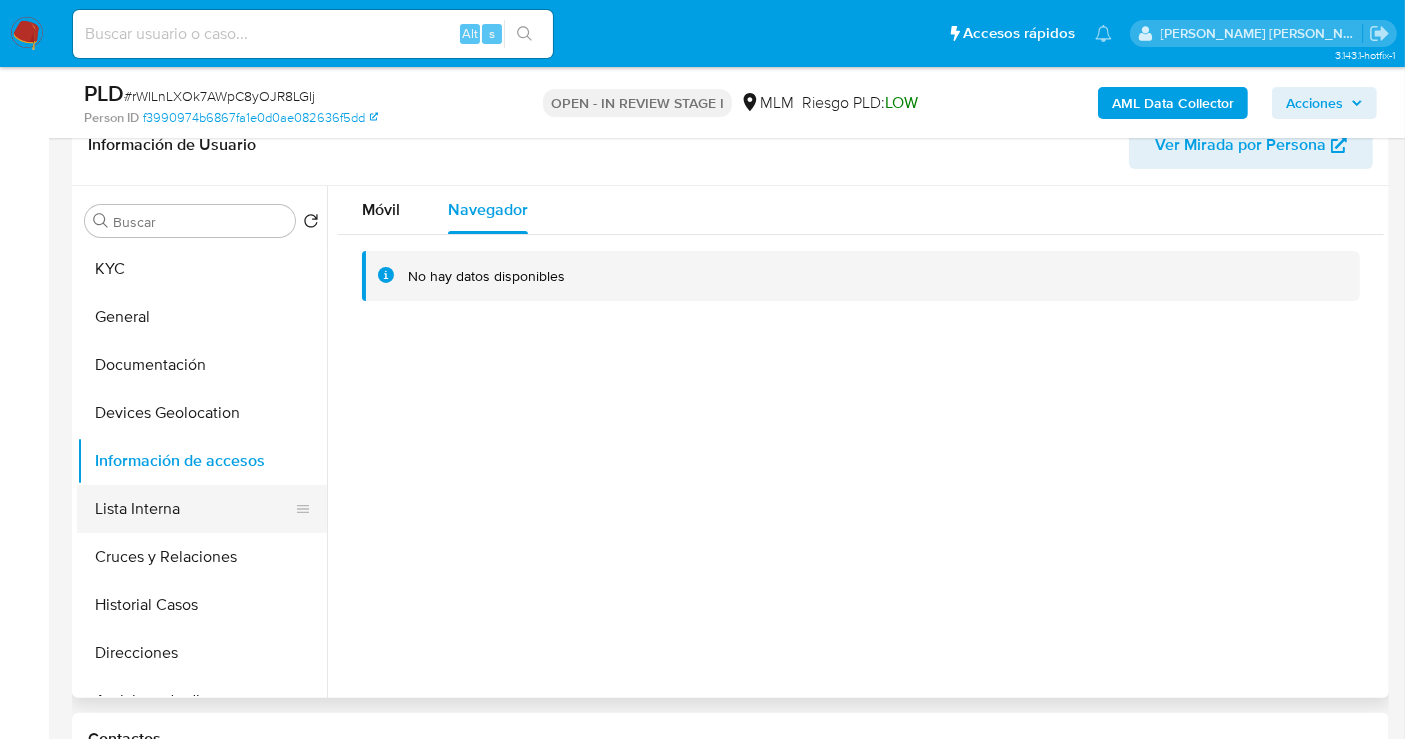 click on "Lista Interna" at bounding box center (194, 509) 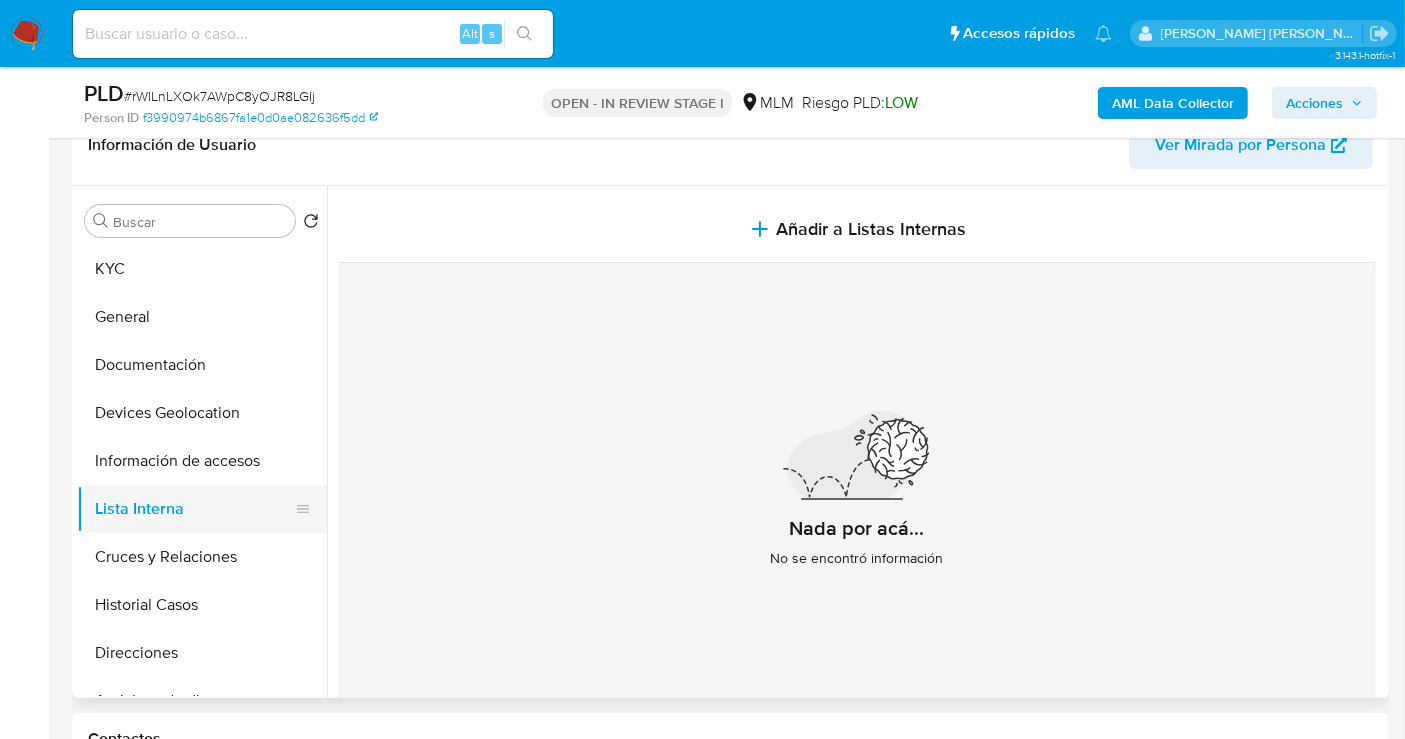 type 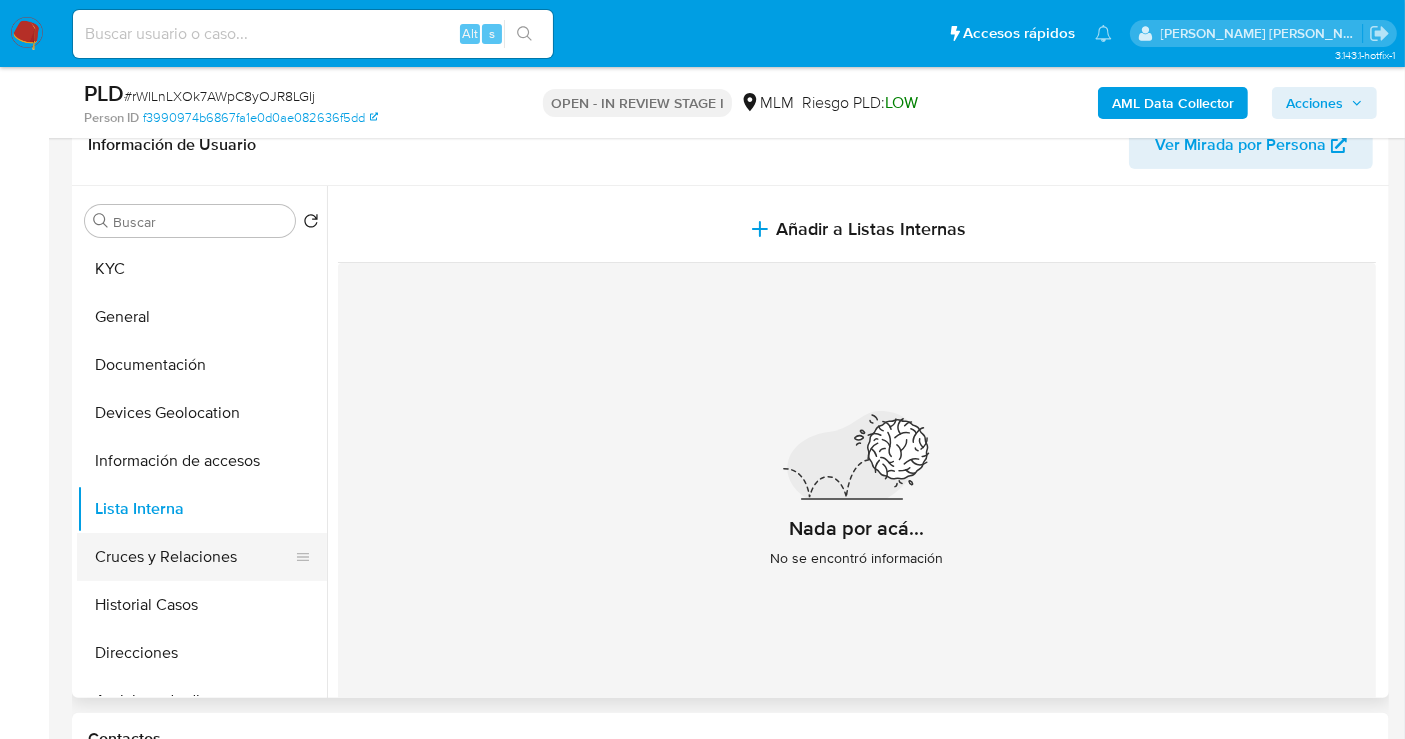 click on "Cruces y Relaciones" at bounding box center [194, 557] 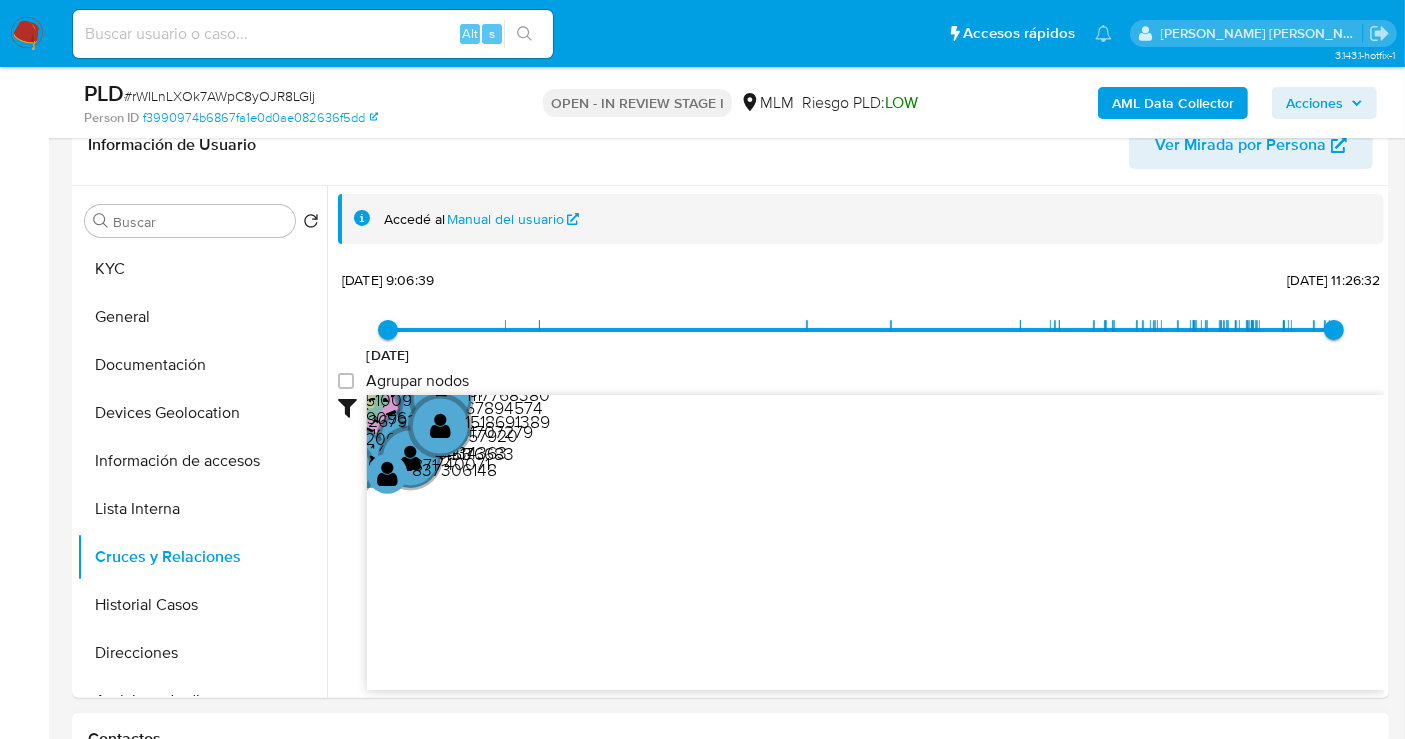 type 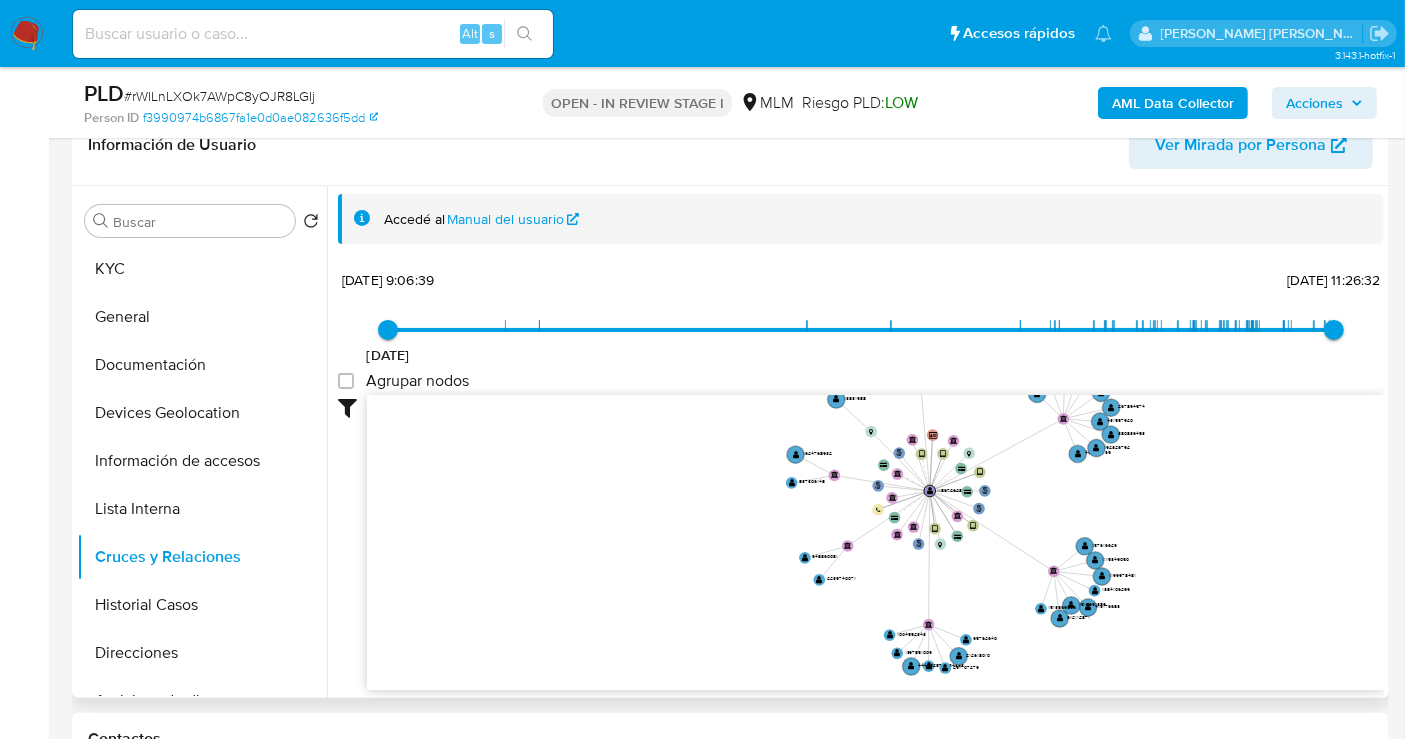 drag, startPoint x: 1260, startPoint y: 547, endPoint x: 1130, endPoint y: 453, distance: 160.42444 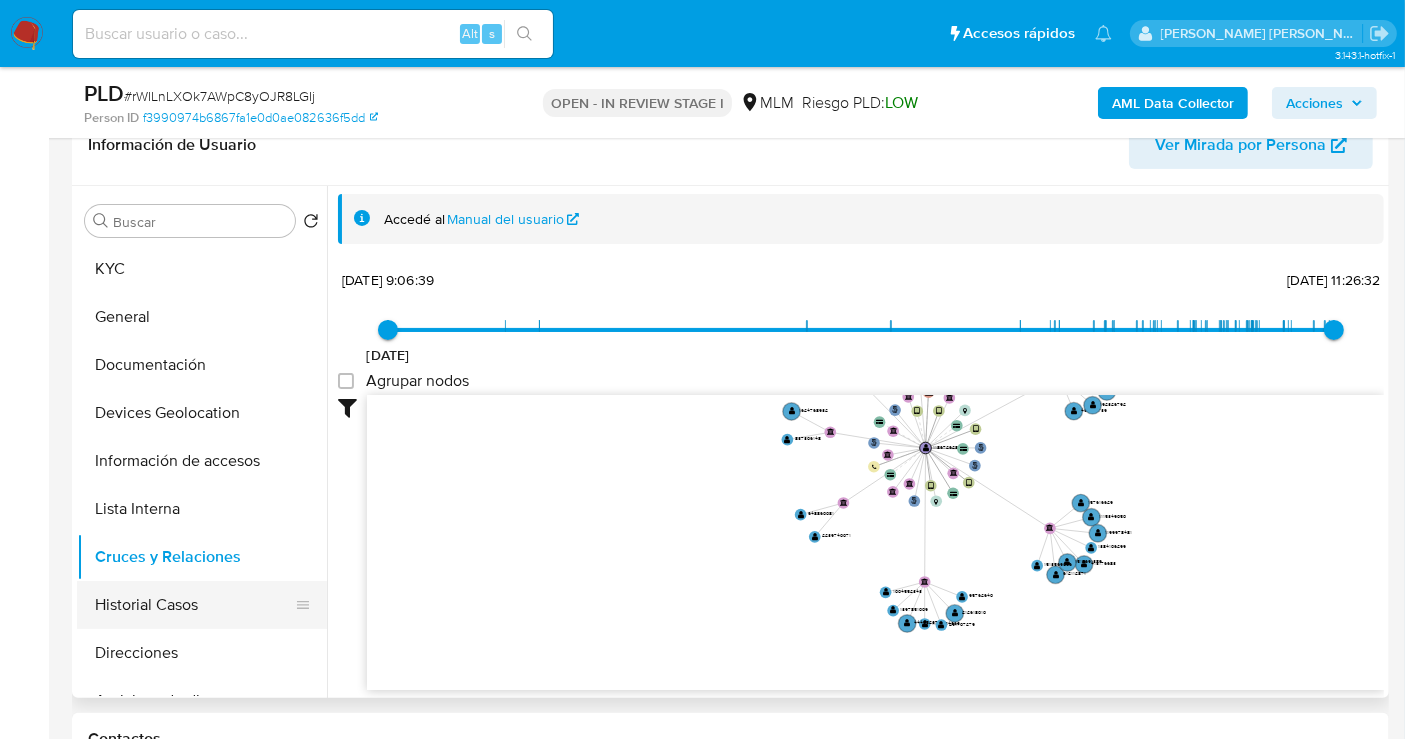 click on "Historial Casos" at bounding box center [194, 605] 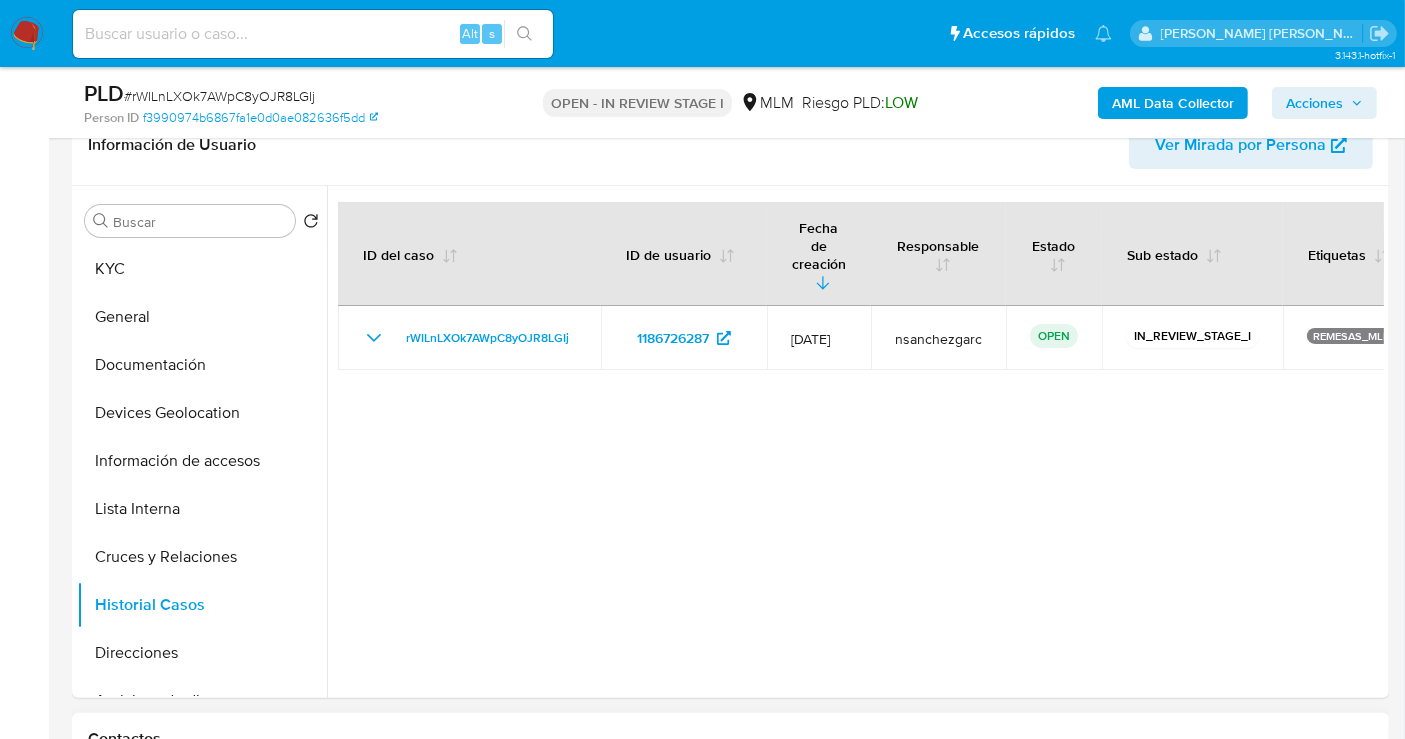 type 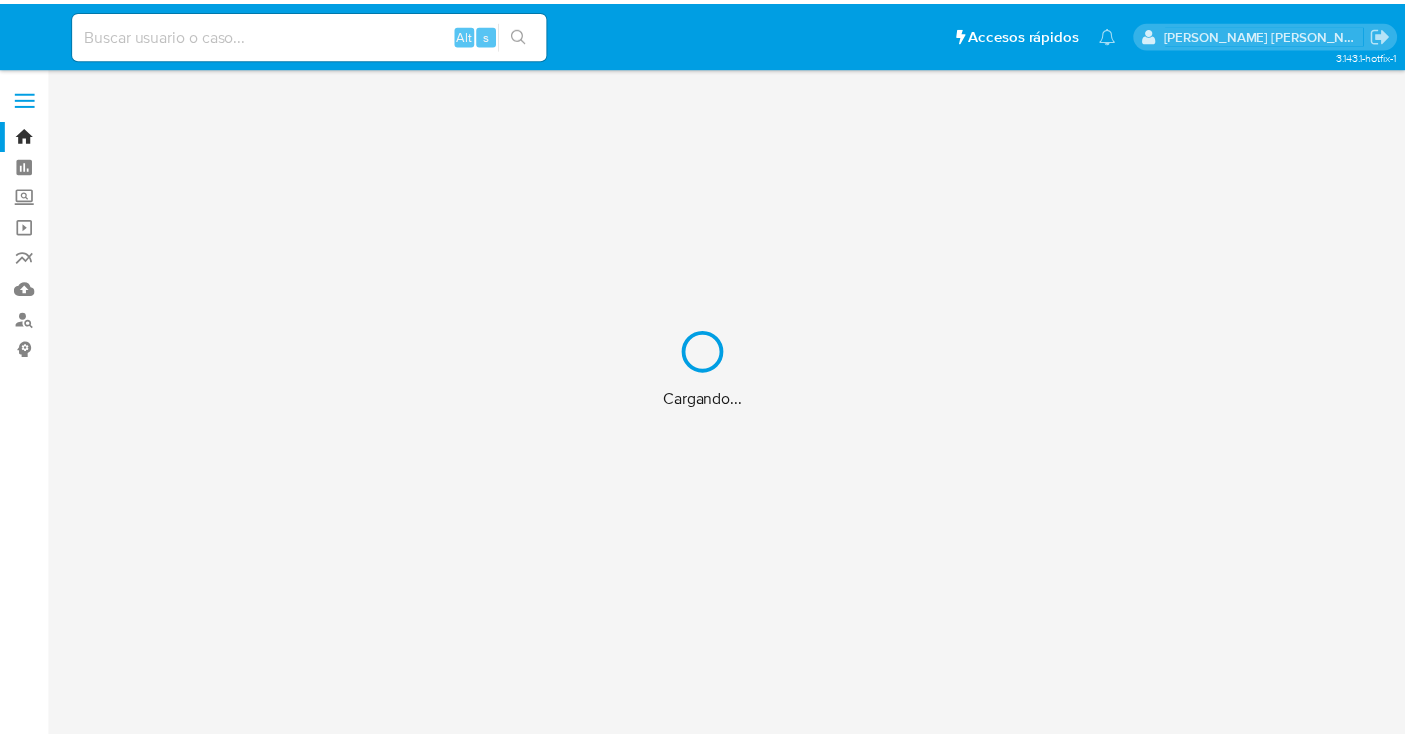 scroll, scrollTop: 0, scrollLeft: 0, axis: both 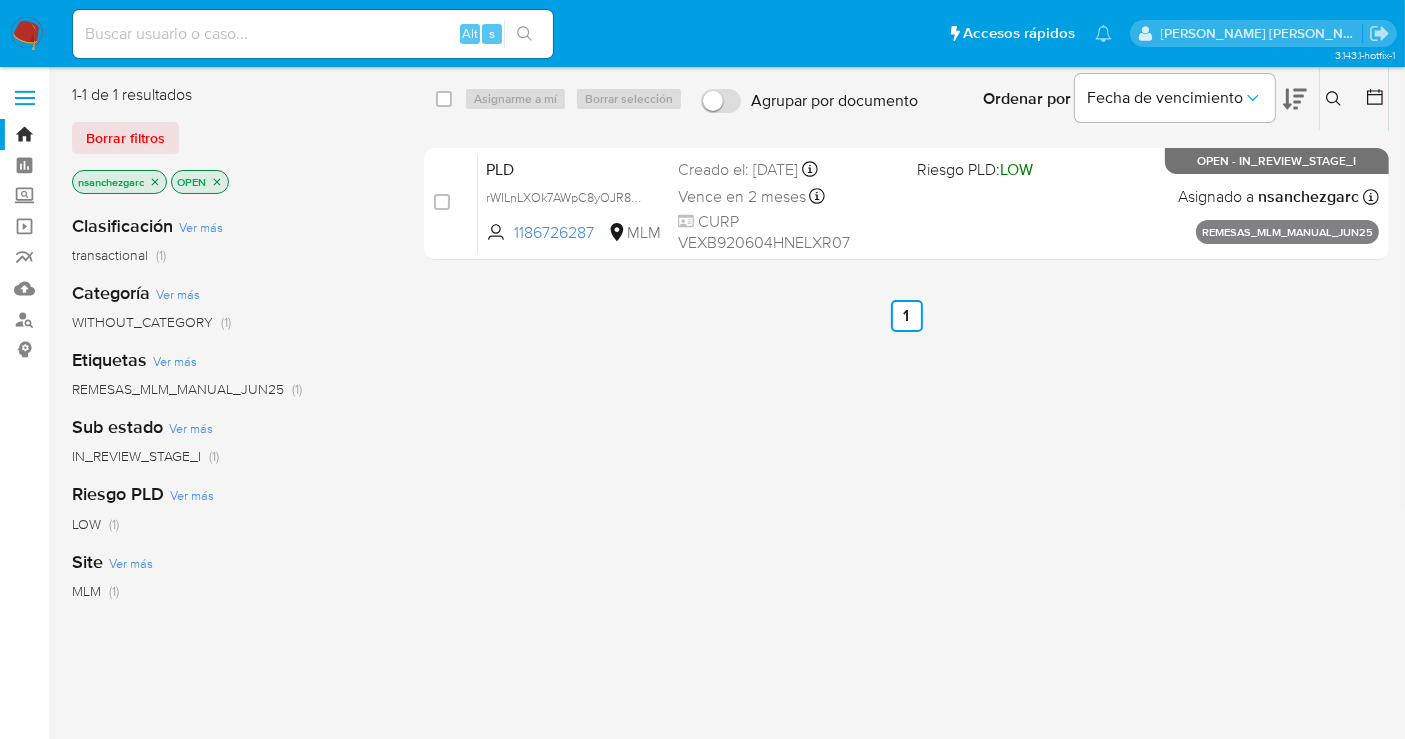 click at bounding box center [313, 34] 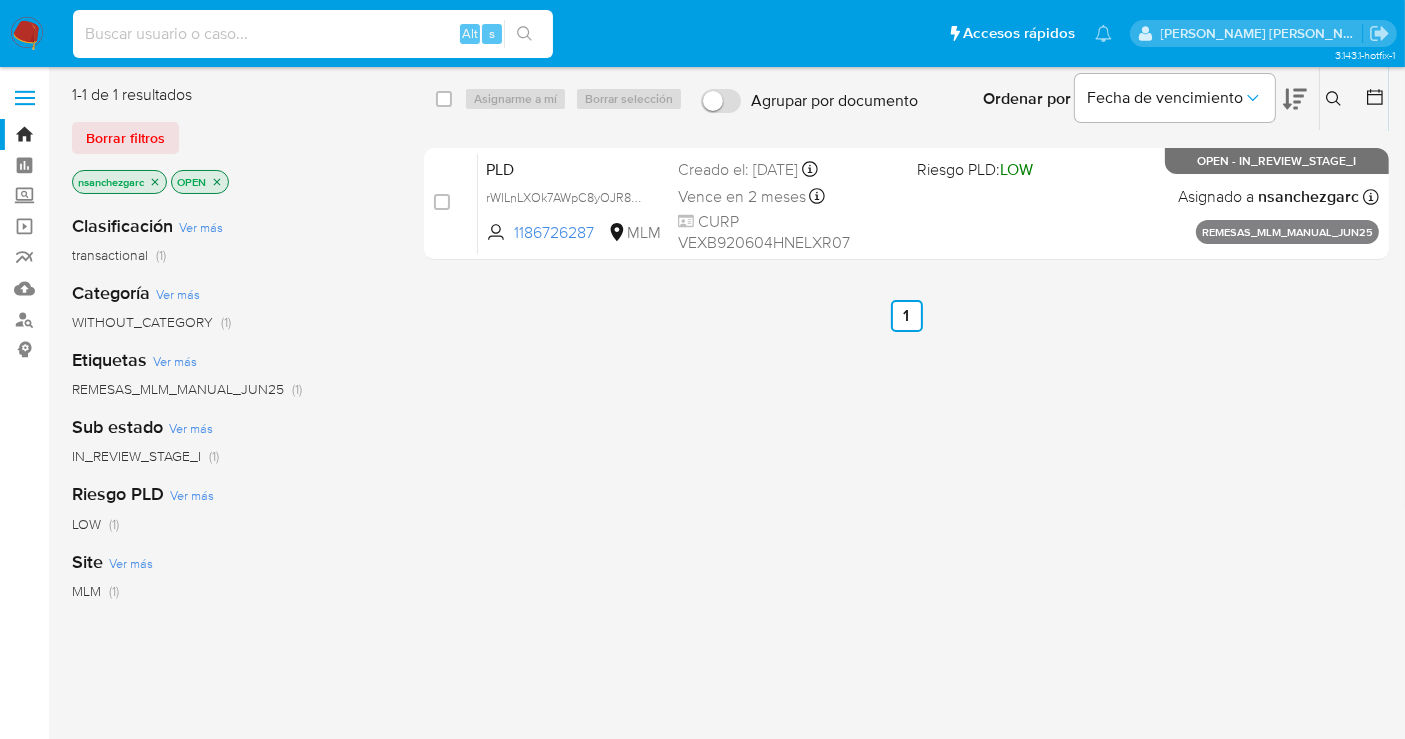 paste on "13831988" 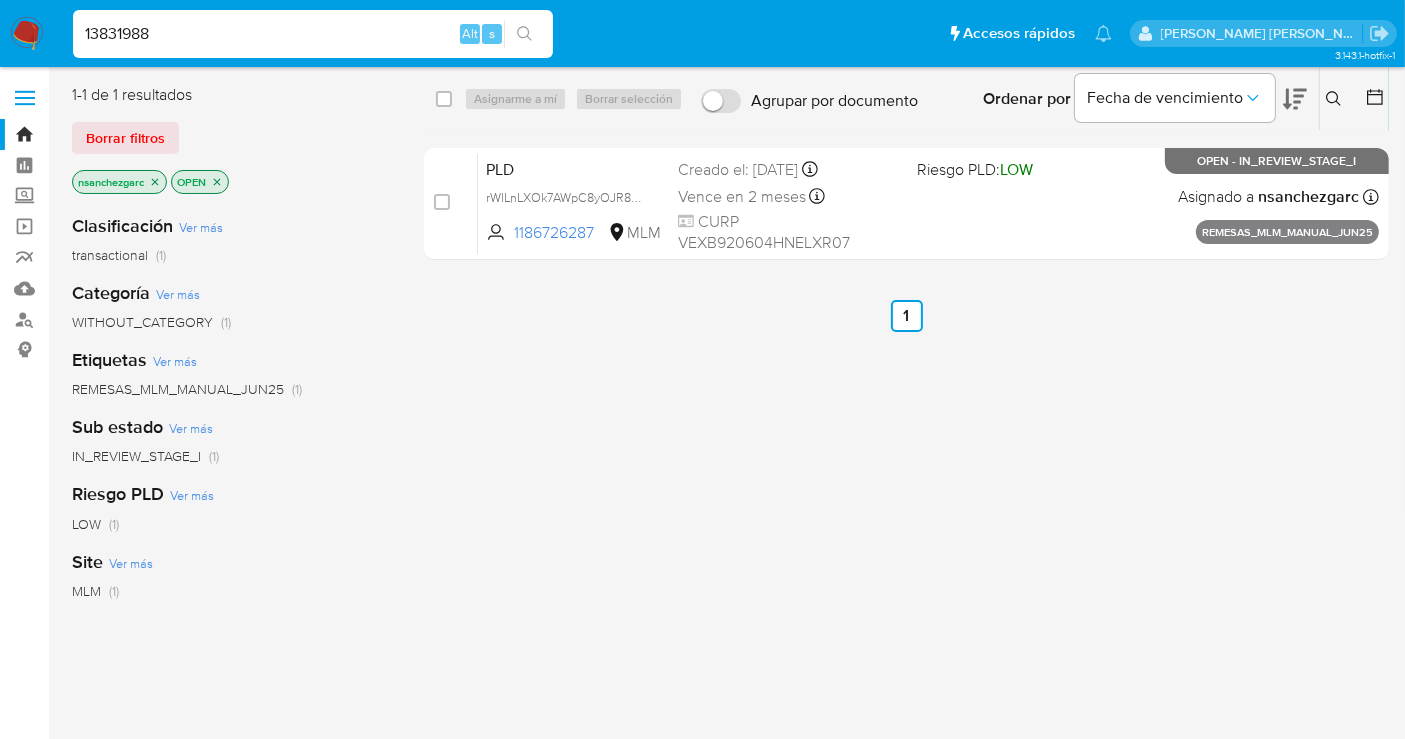 type on "13831988" 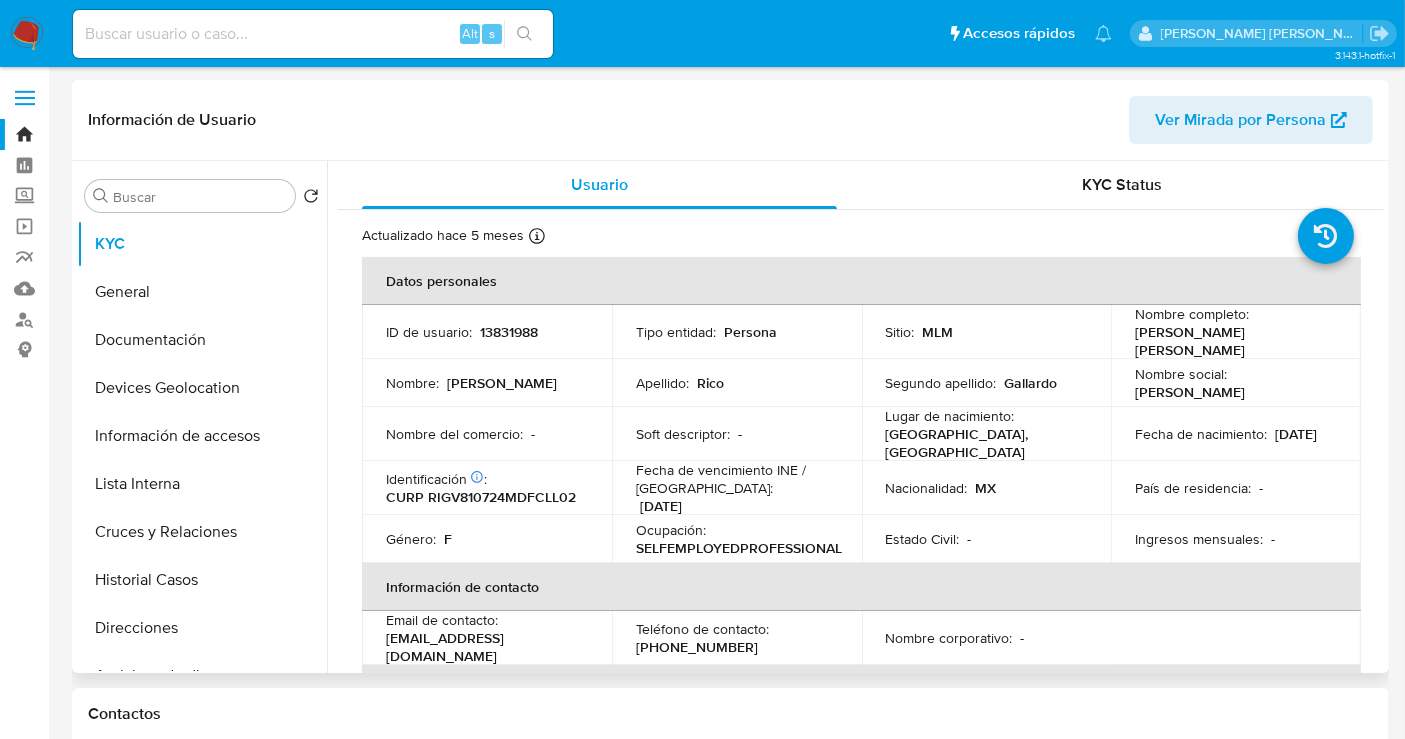 select on "10" 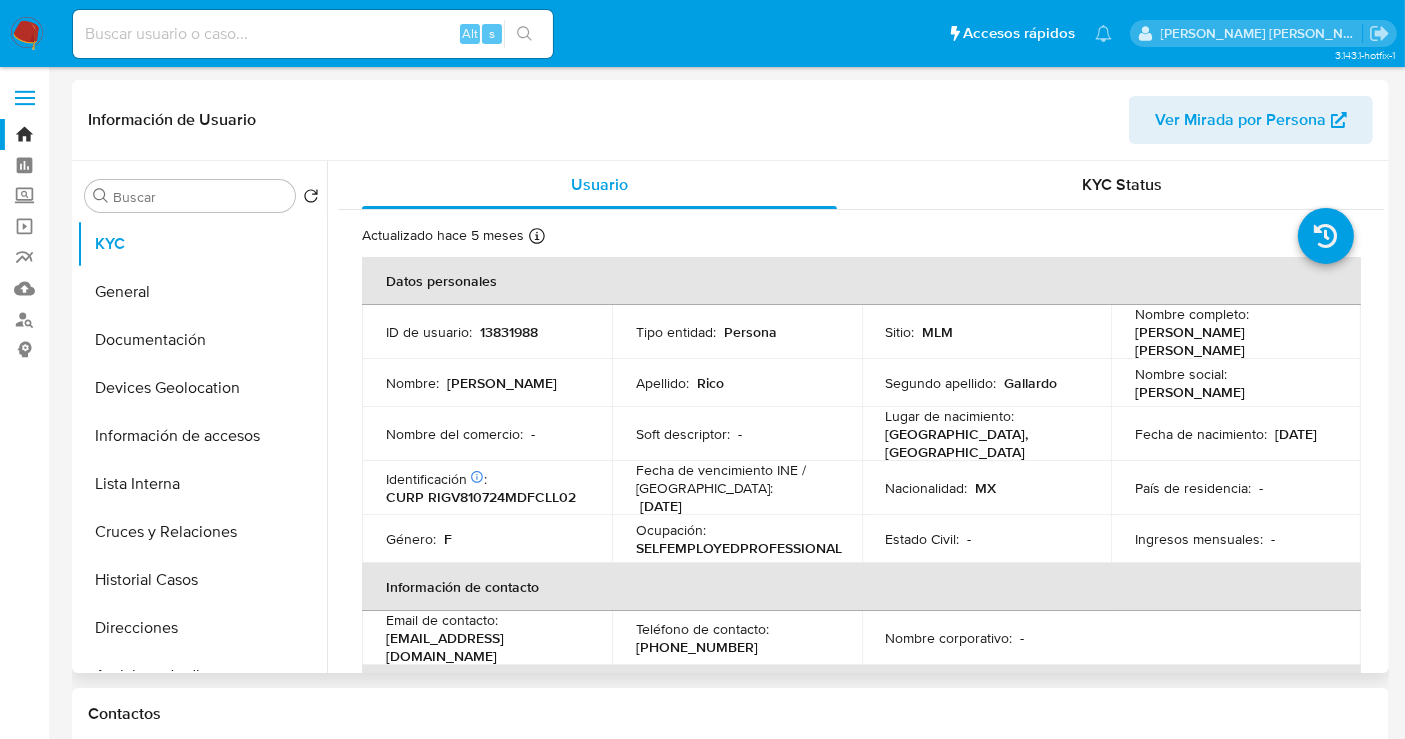 click on "SELFEMPLOYEDPROFESSIONAL" at bounding box center [739, 548] 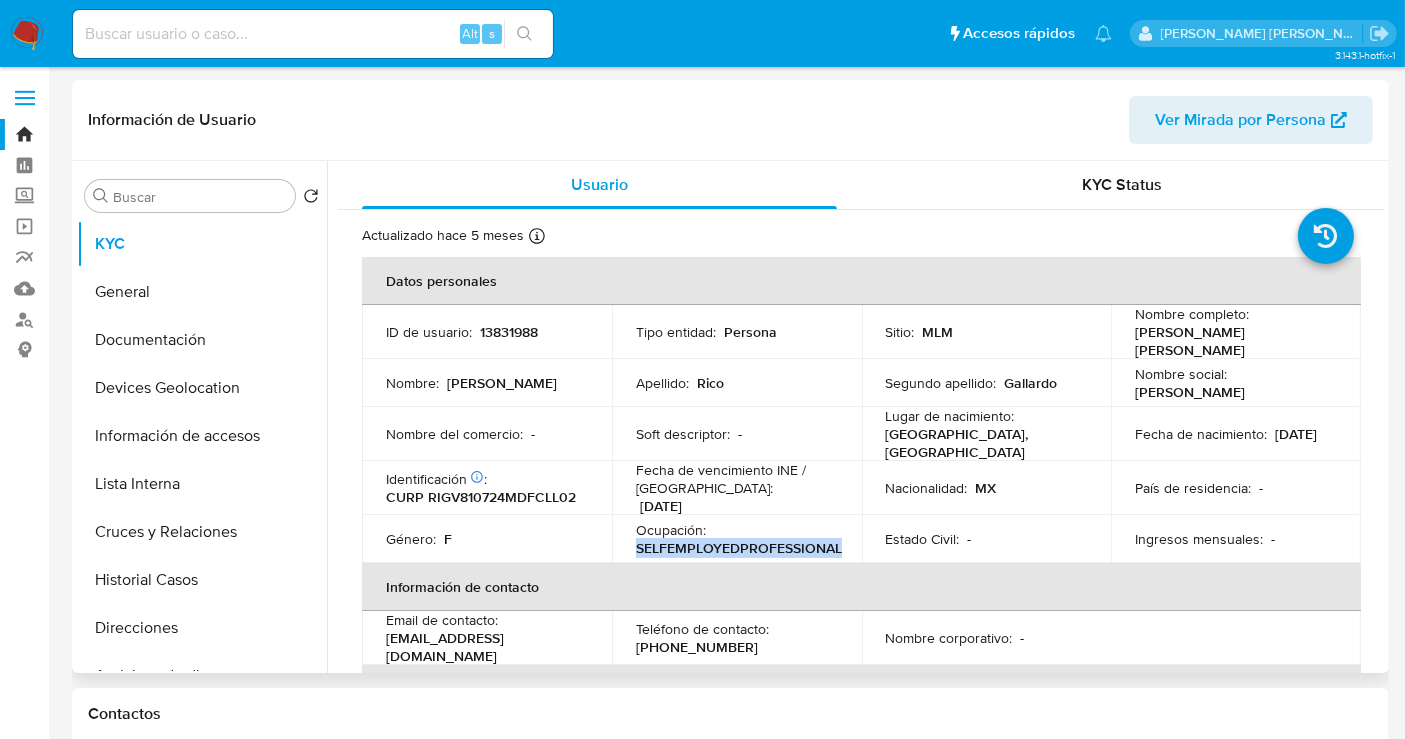 click on "SELFEMPLOYEDPROFESSIONAL" at bounding box center [739, 548] 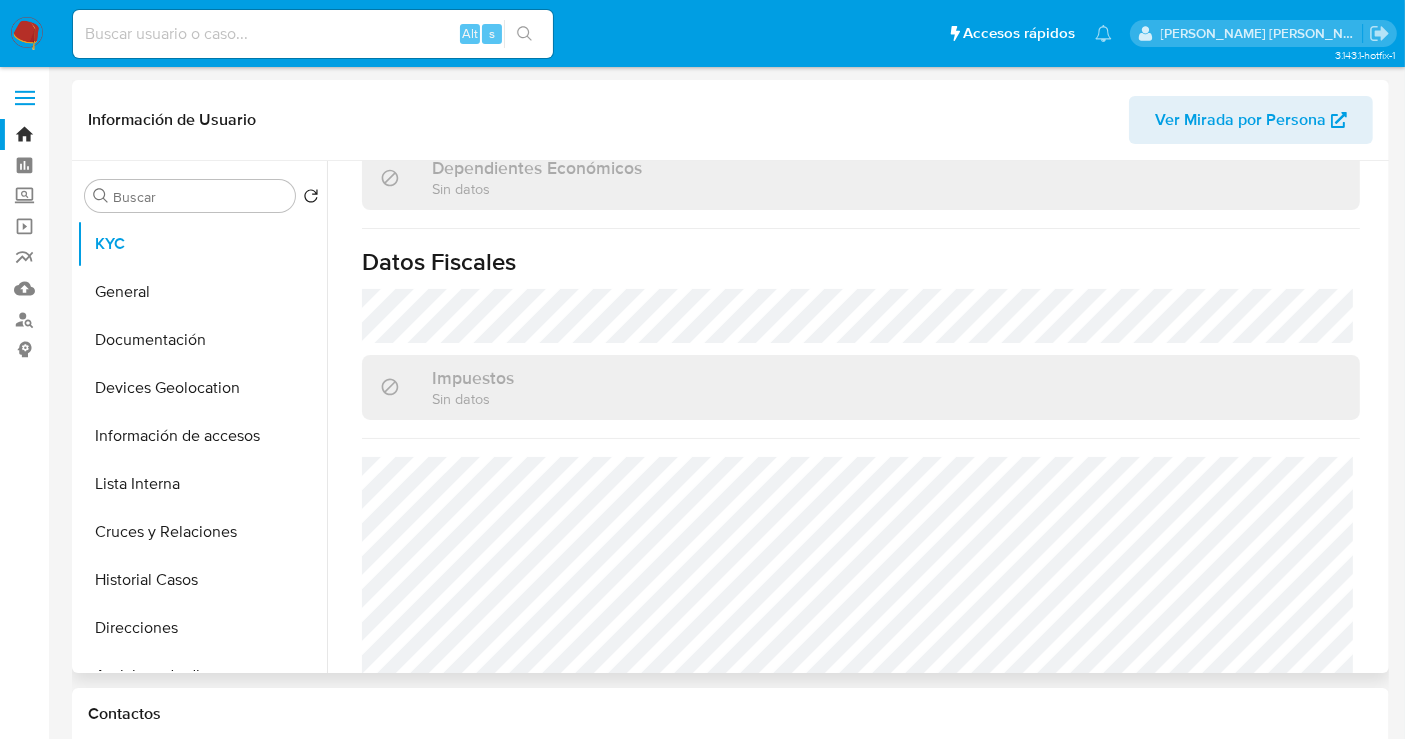 scroll, scrollTop: 1248, scrollLeft: 0, axis: vertical 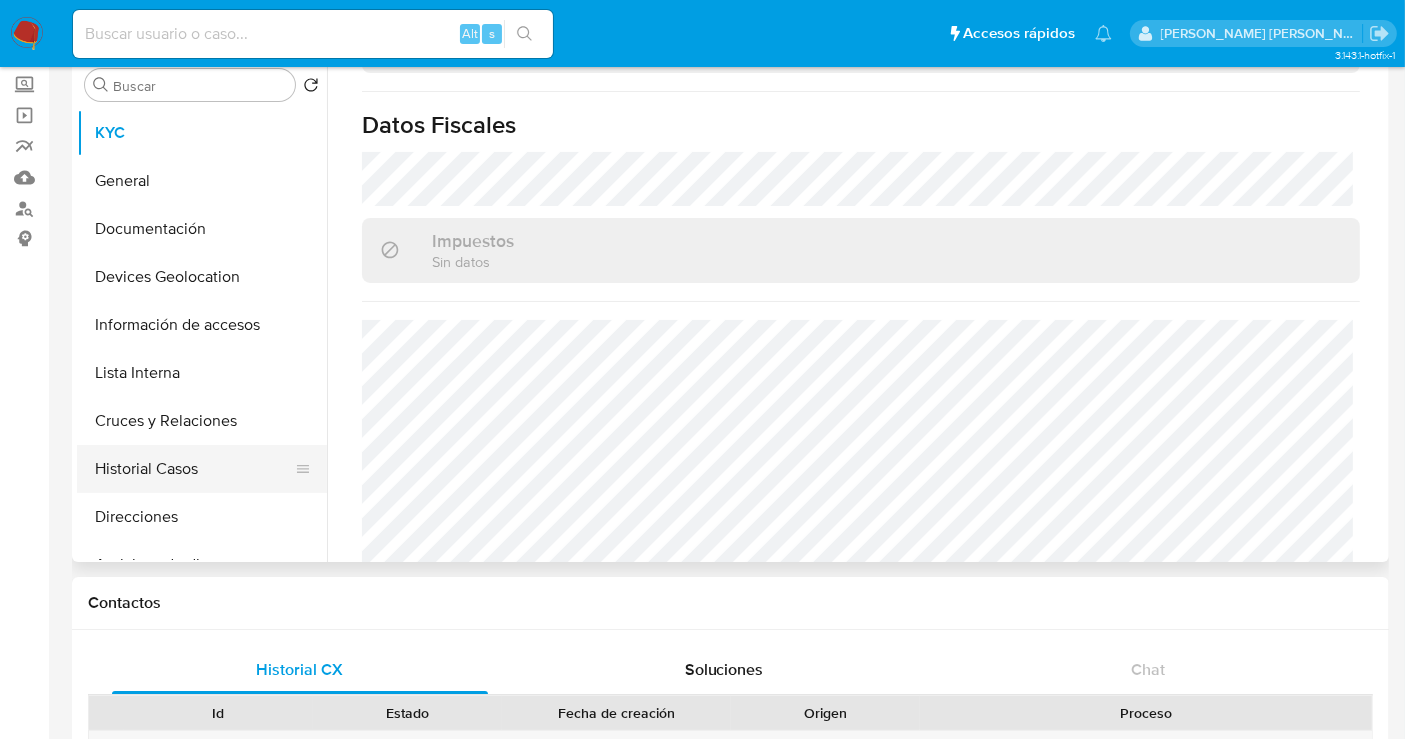 click on "Historial Casos" at bounding box center (194, 469) 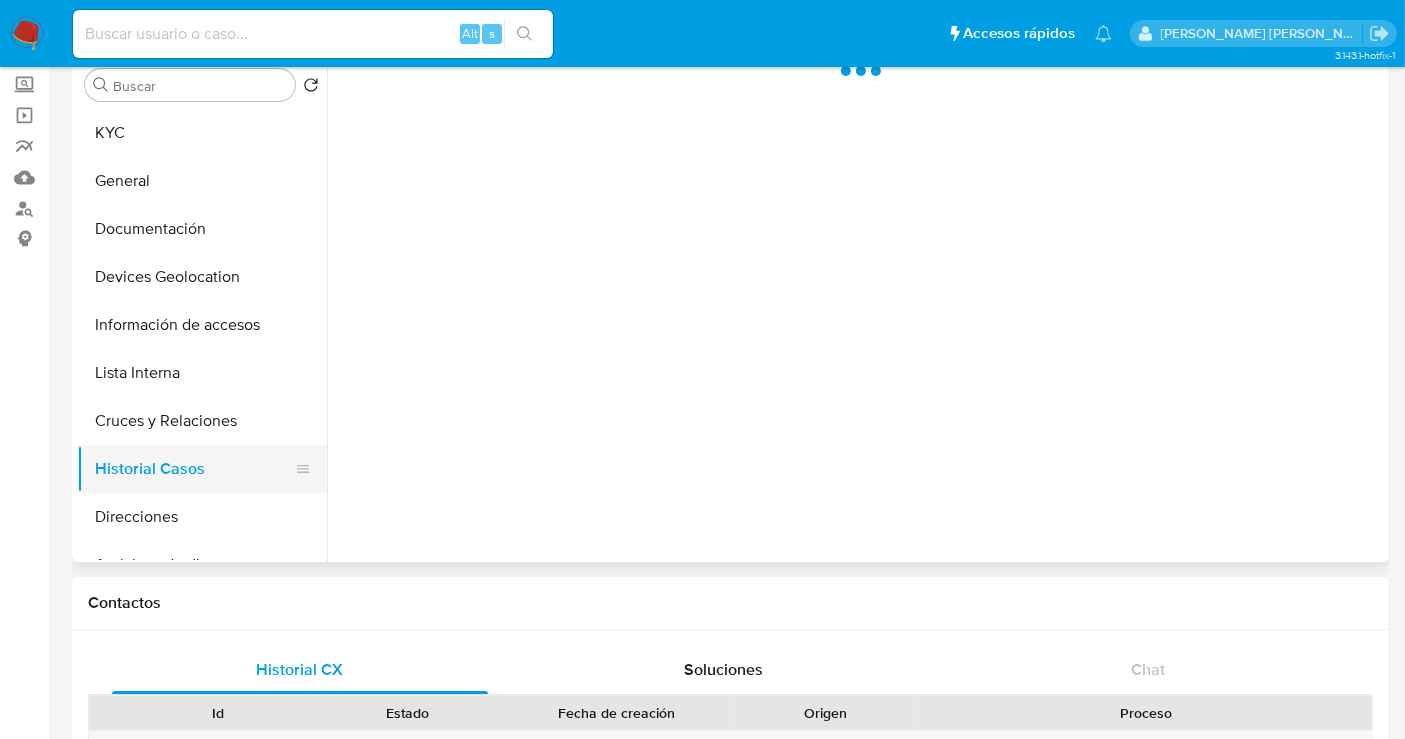scroll, scrollTop: 0, scrollLeft: 0, axis: both 